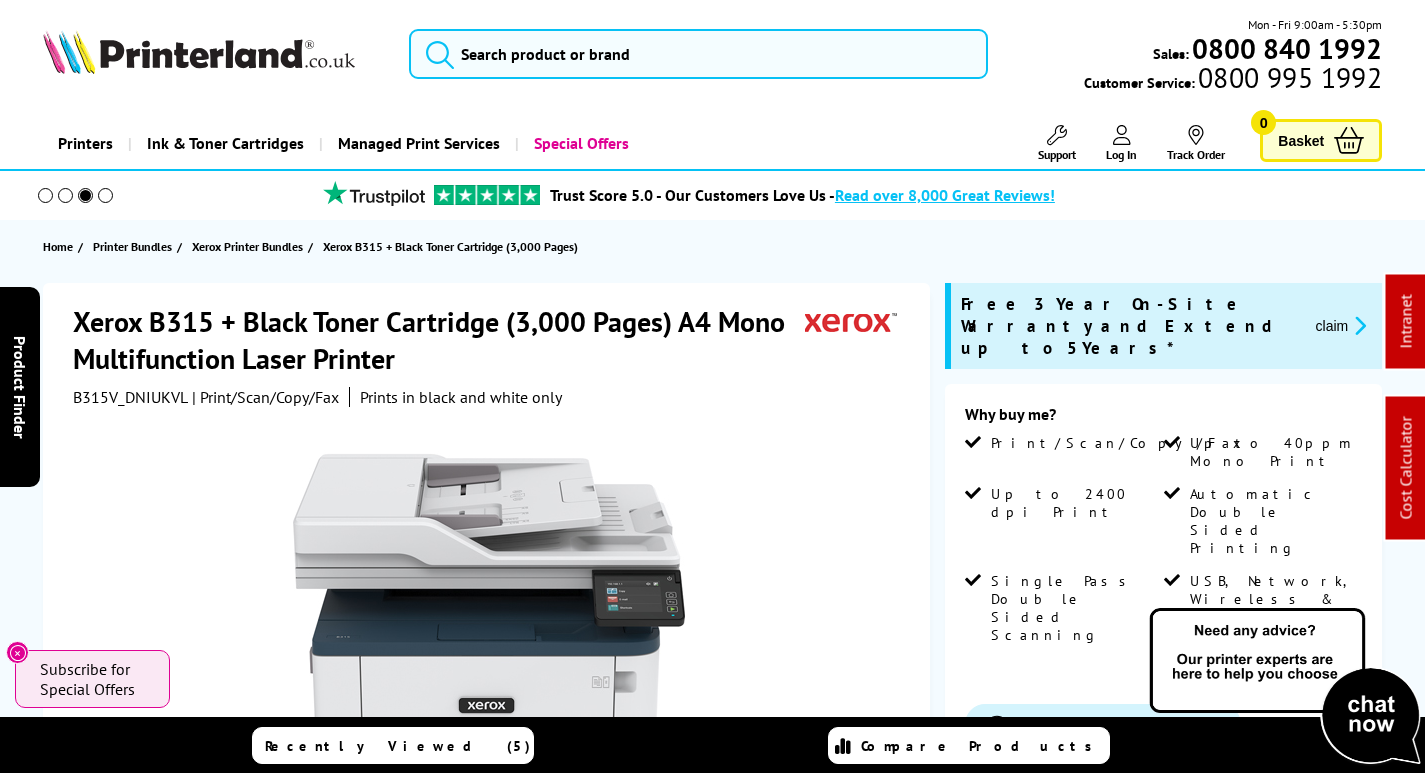 scroll, scrollTop: 0, scrollLeft: 0, axis: both 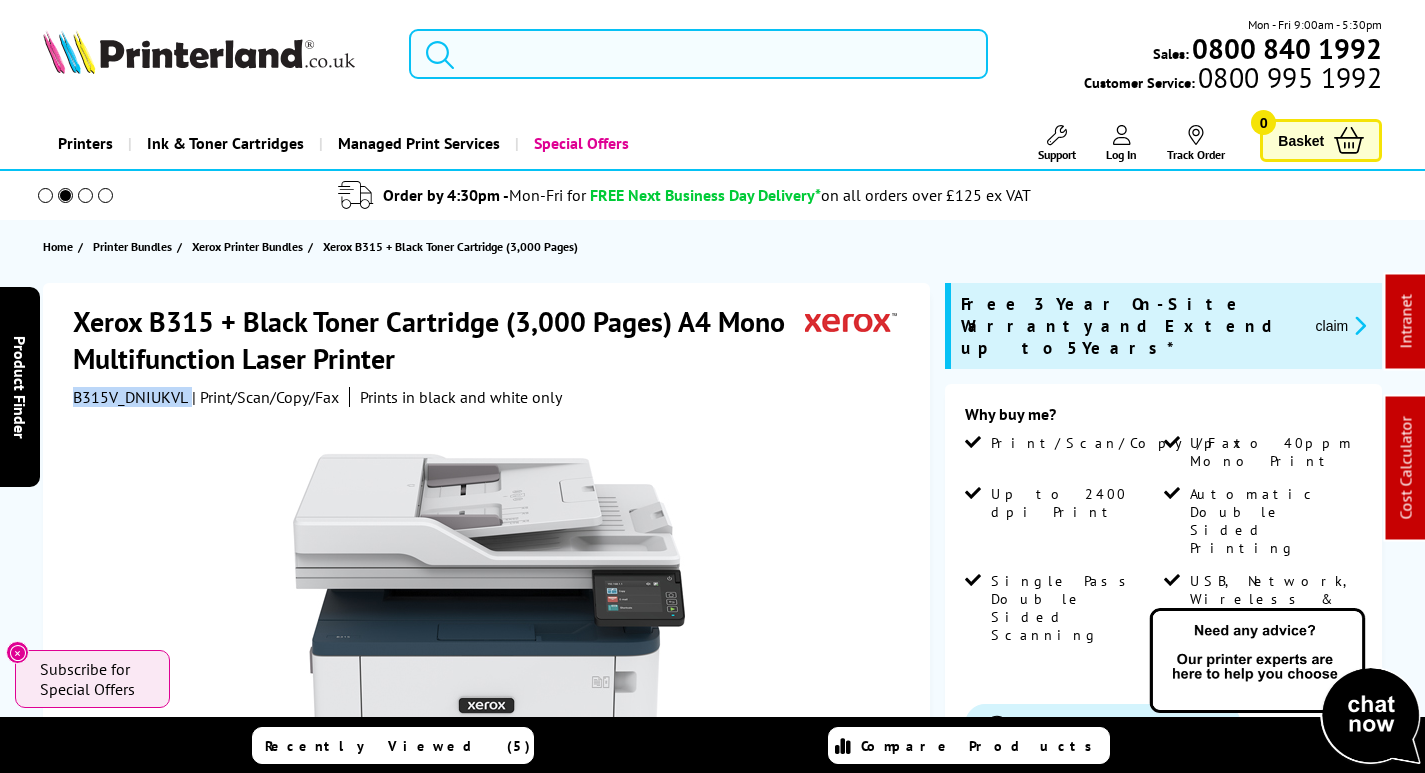 click at bounding box center (698, 54) 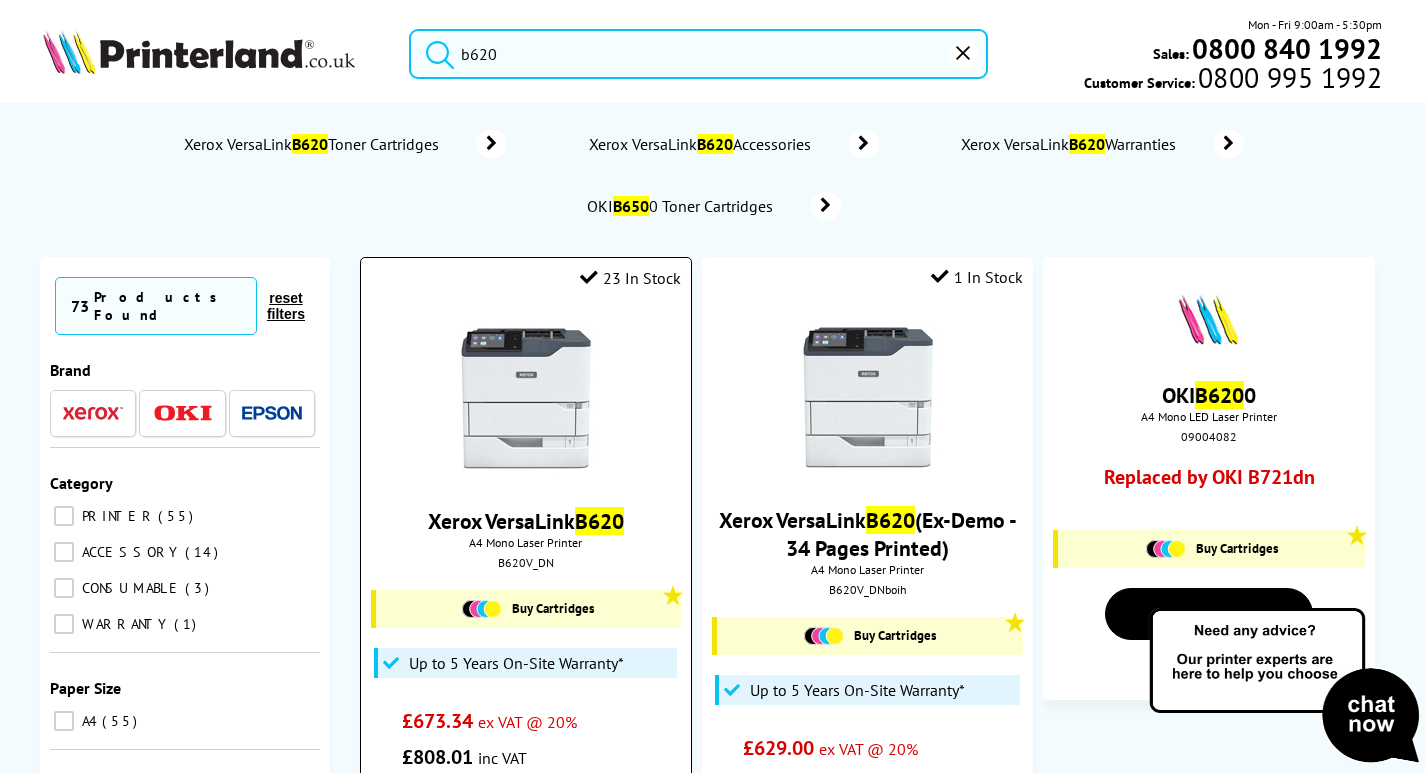 type on "b620" 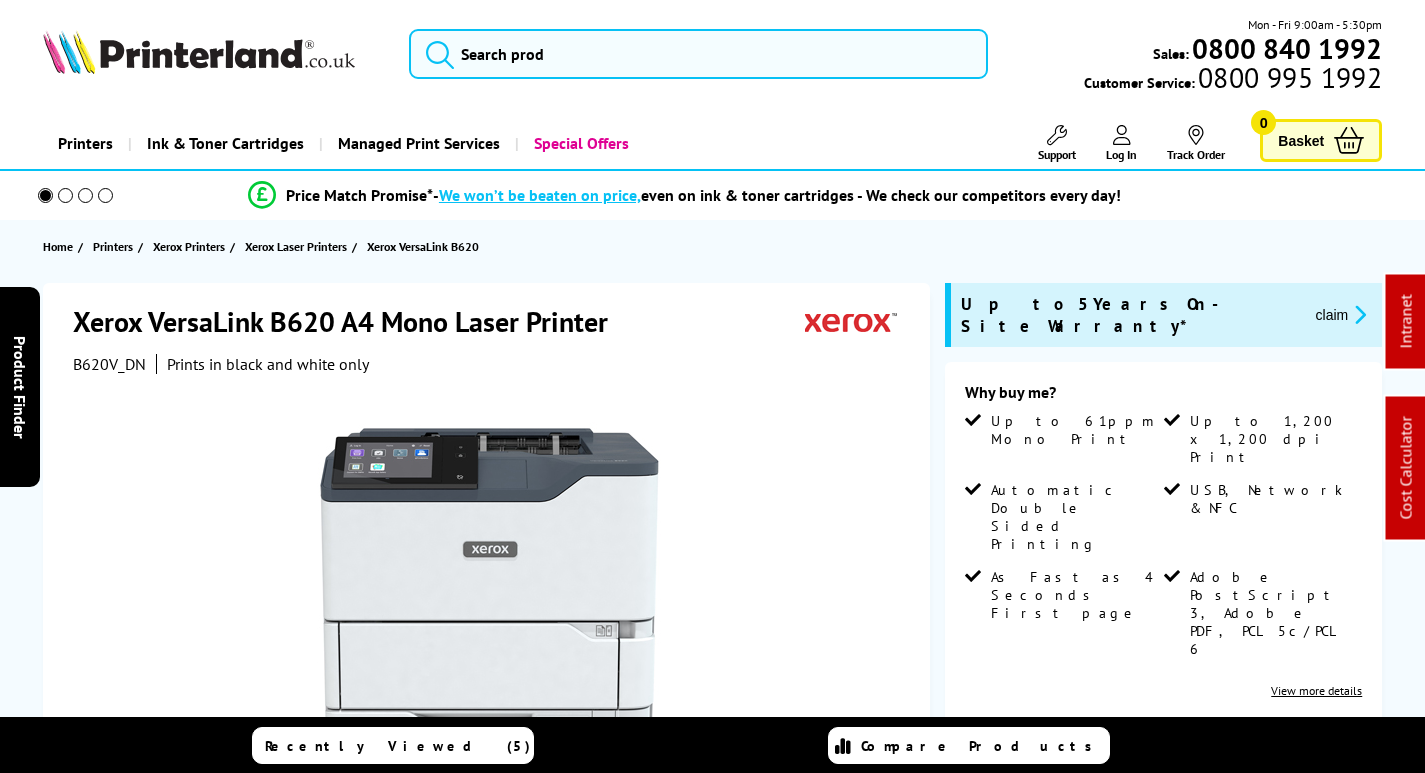 scroll, scrollTop: 0, scrollLeft: 0, axis: both 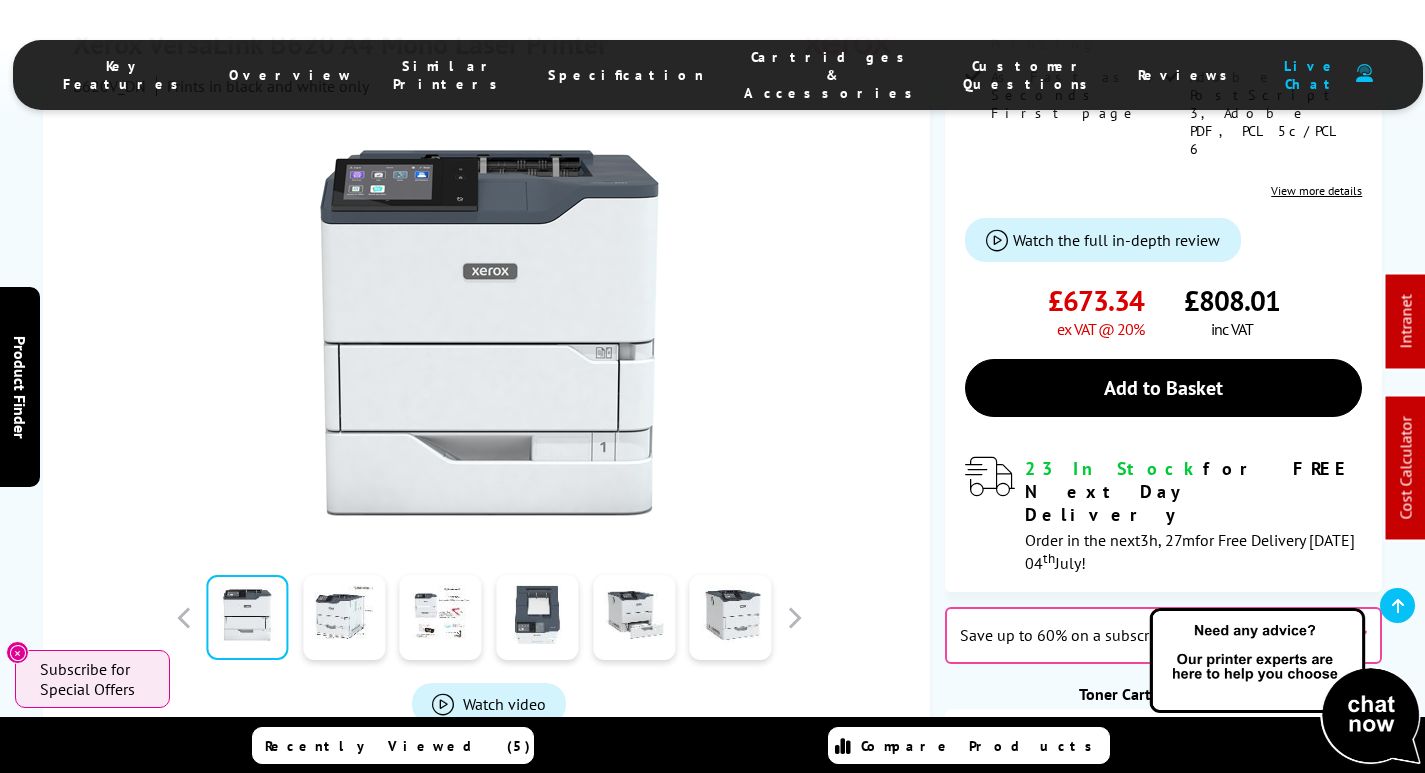 click on "Cartridges & Accessories" at bounding box center (833, 75) 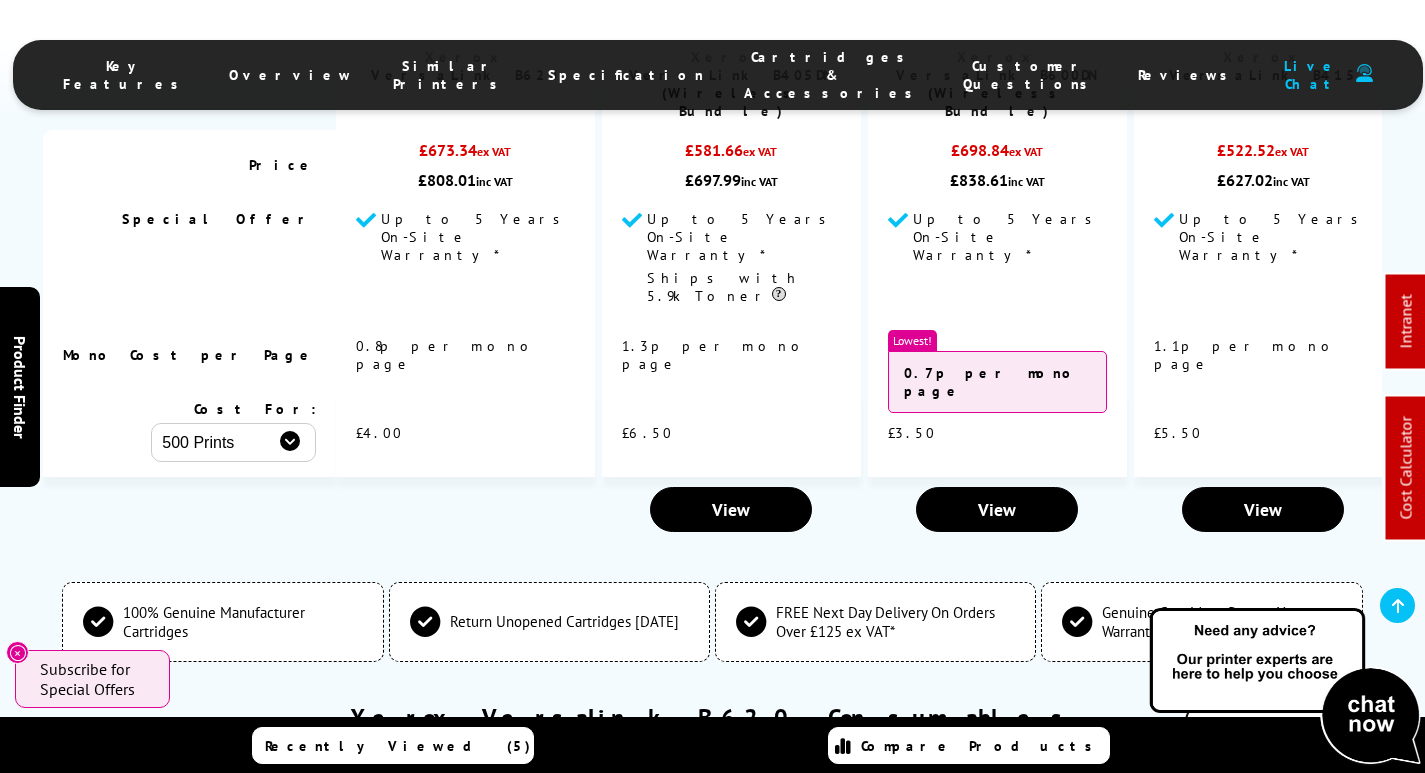 scroll, scrollTop: 6618, scrollLeft: 0, axis: vertical 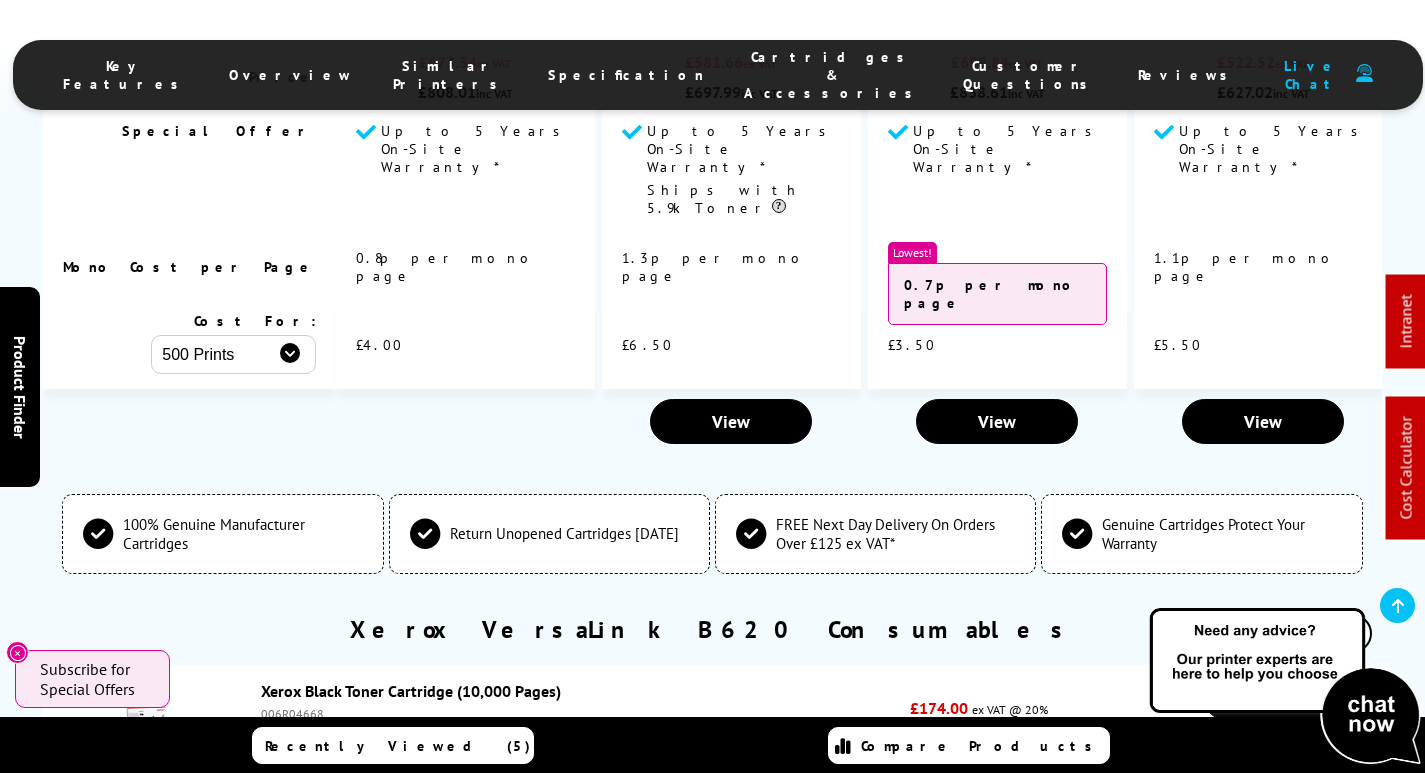 click on "006R04668" at bounding box center (581, 713) 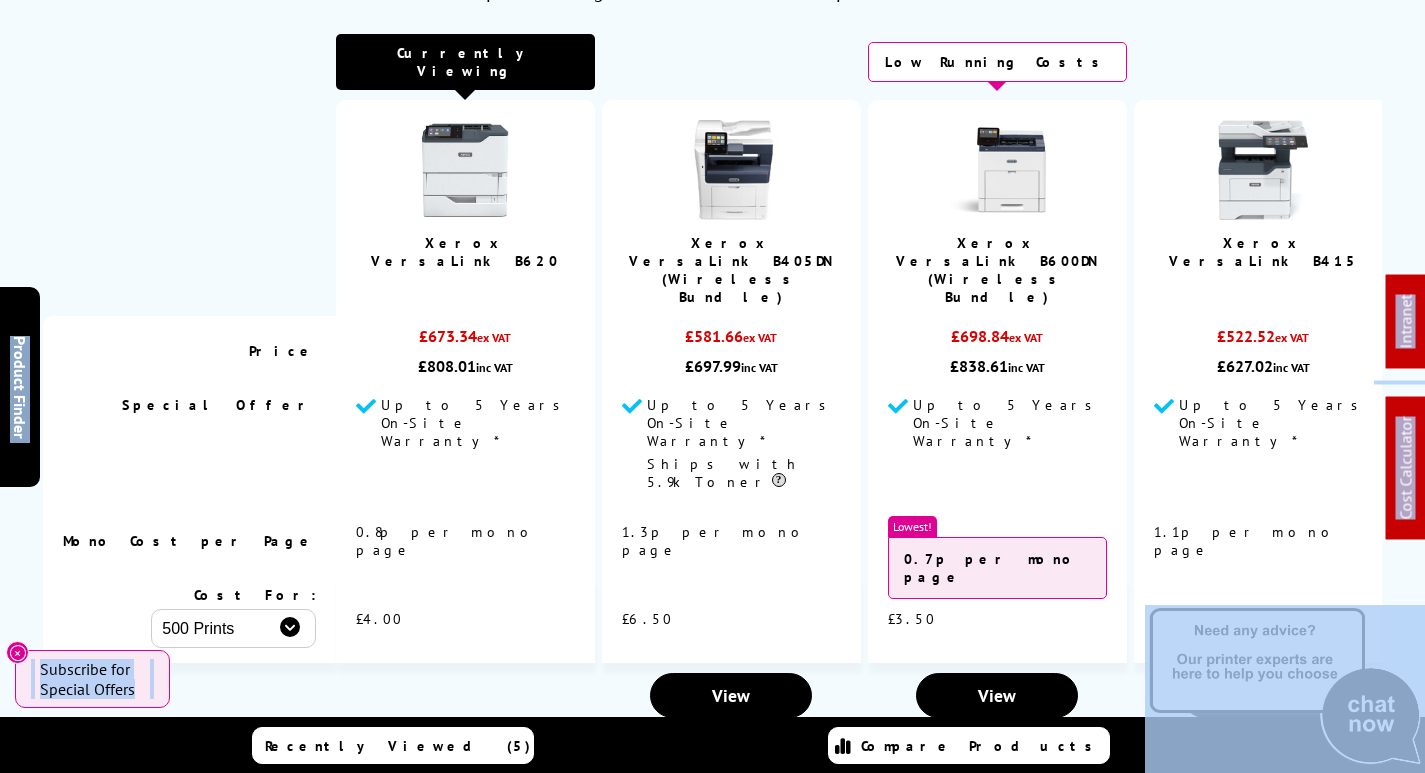 scroll, scrollTop: 0, scrollLeft: 0, axis: both 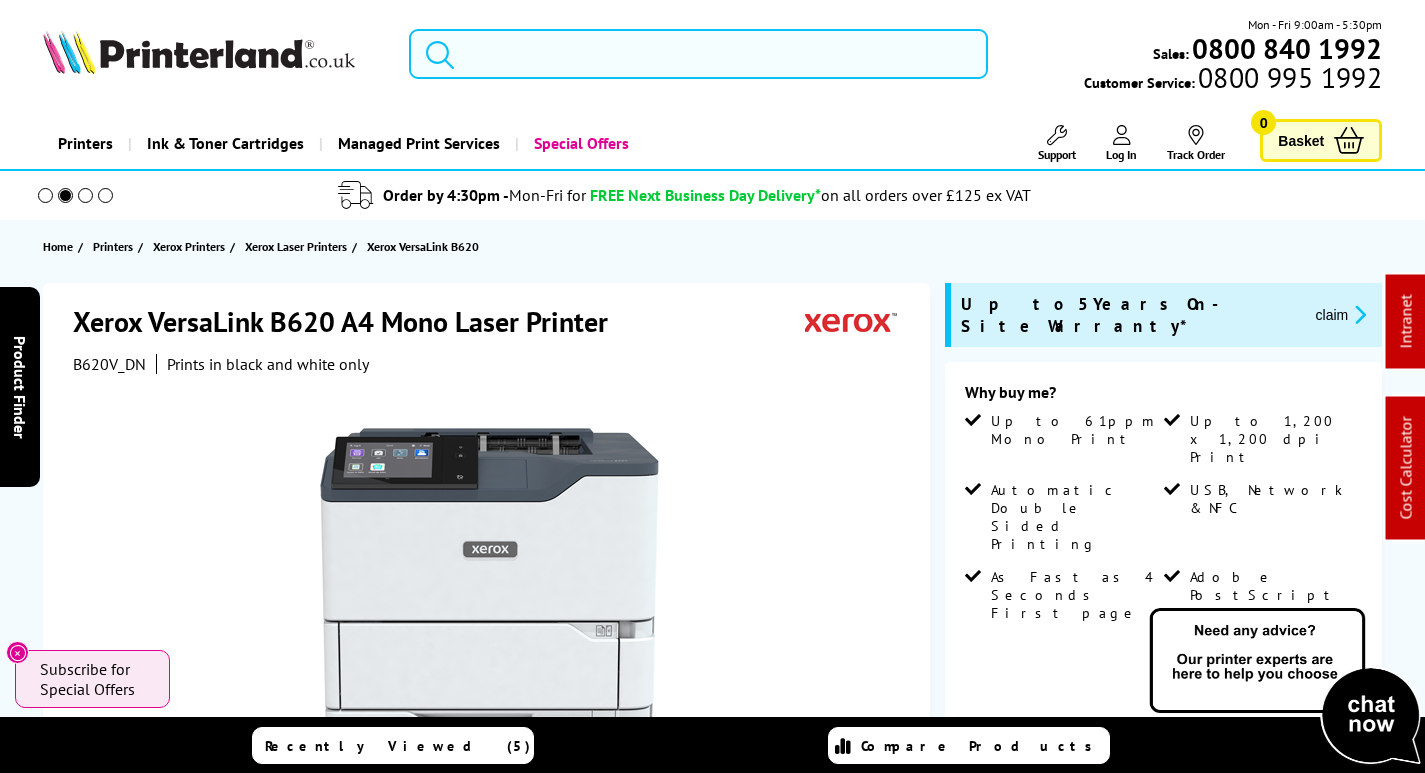 click at bounding box center (698, 54) 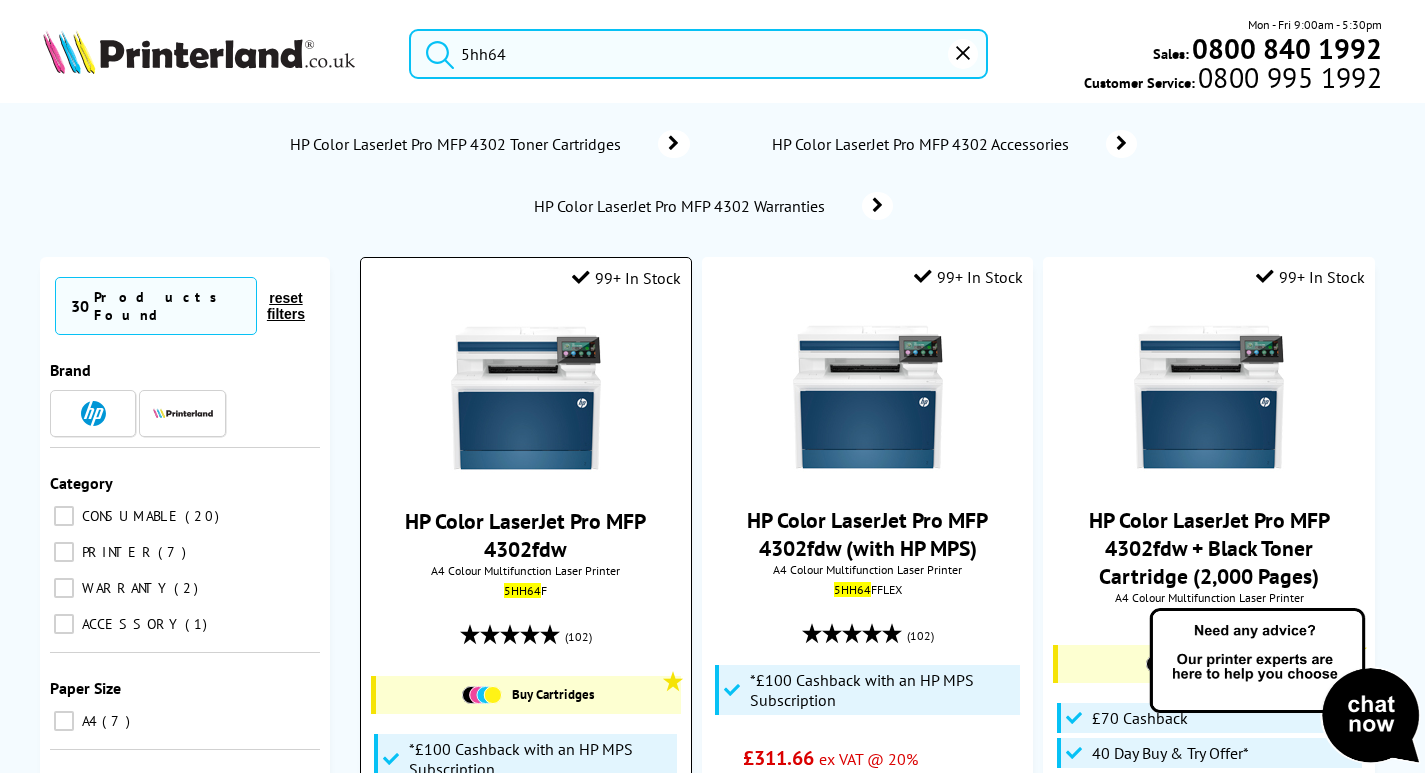 type on "5hh64" 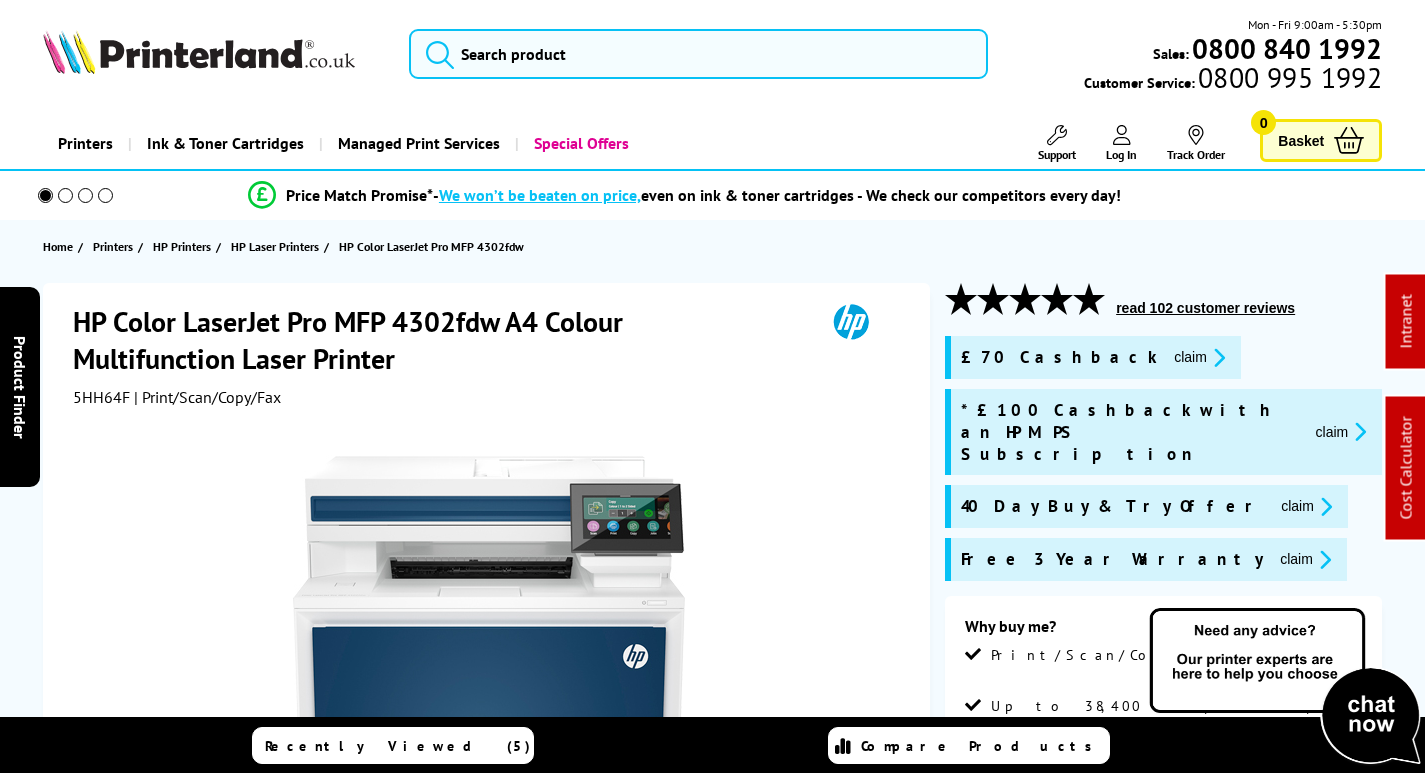 scroll, scrollTop: 0, scrollLeft: 0, axis: both 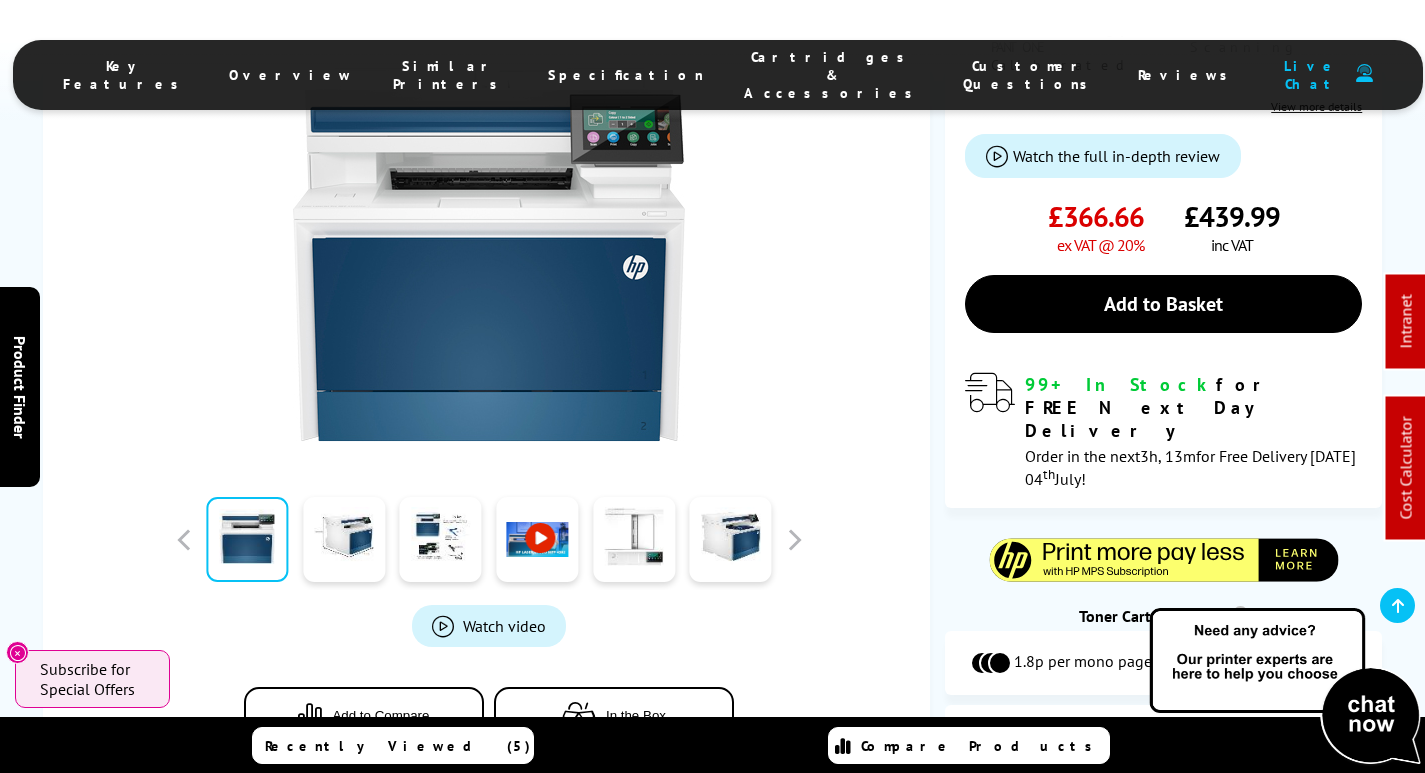 click on "Cartridges & Accessories" at bounding box center [833, 75] 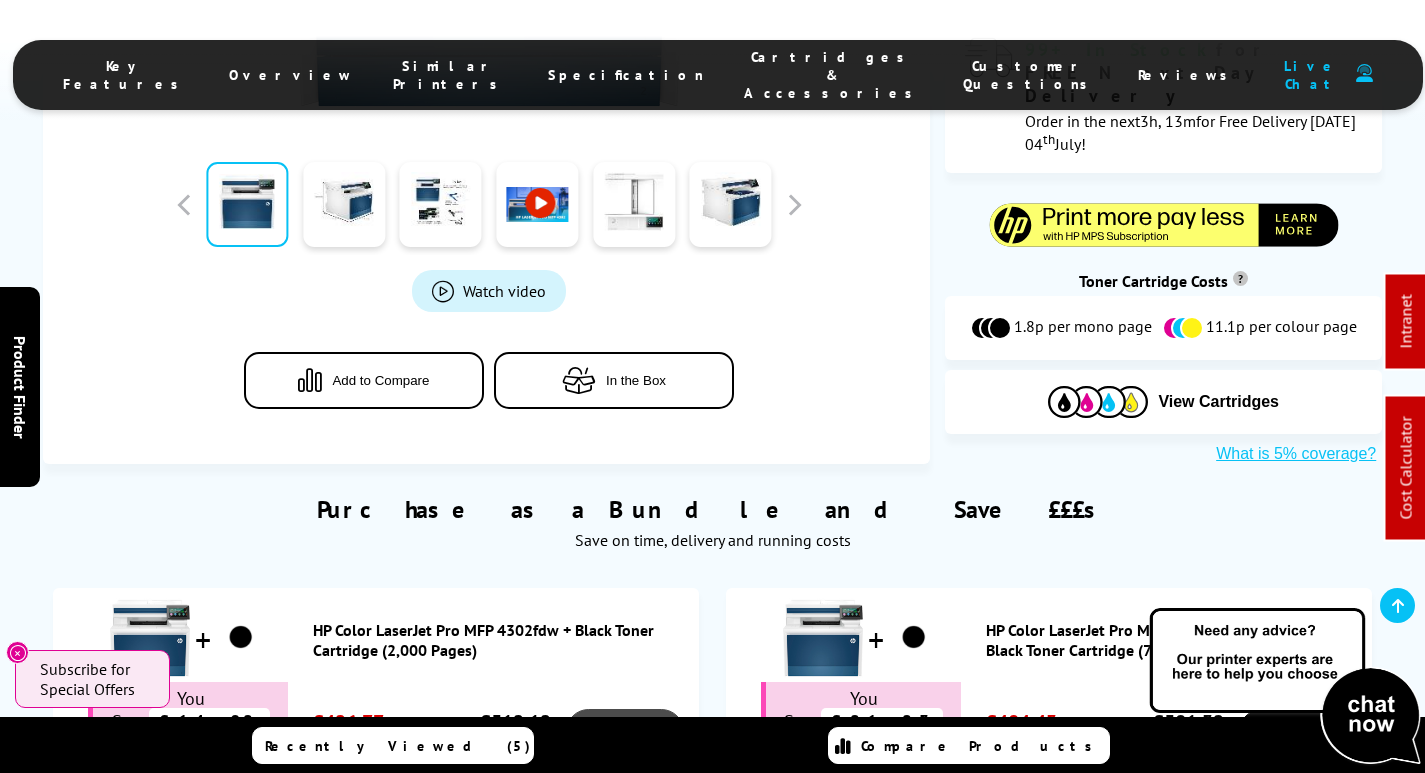 scroll, scrollTop: 1287, scrollLeft: 0, axis: vertical 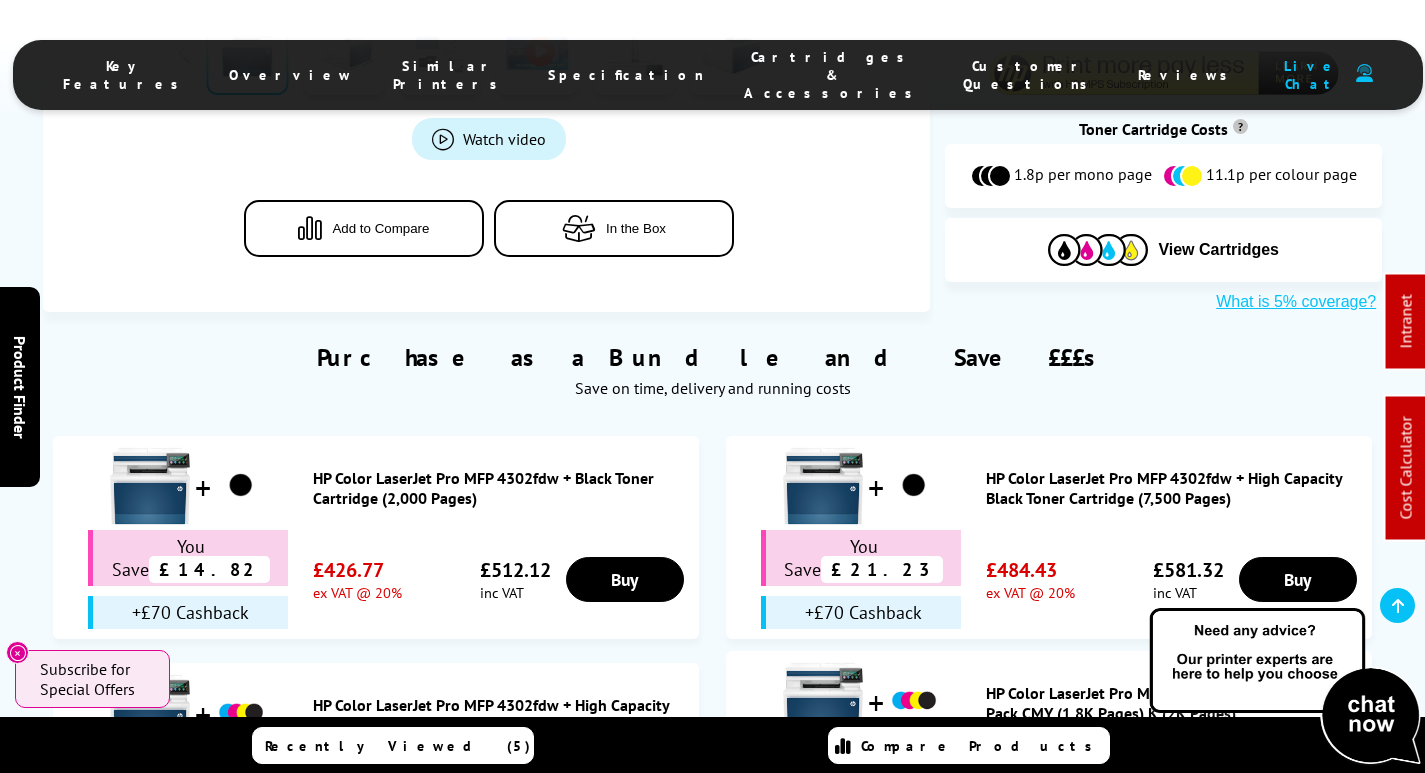 click on "HP Color LaserJet Pro MFP 4302fdw + High Capacity Toner Value Pack CMY (5.5K Pages) K (7.5K Pages)" at bounding box center (501, 715) 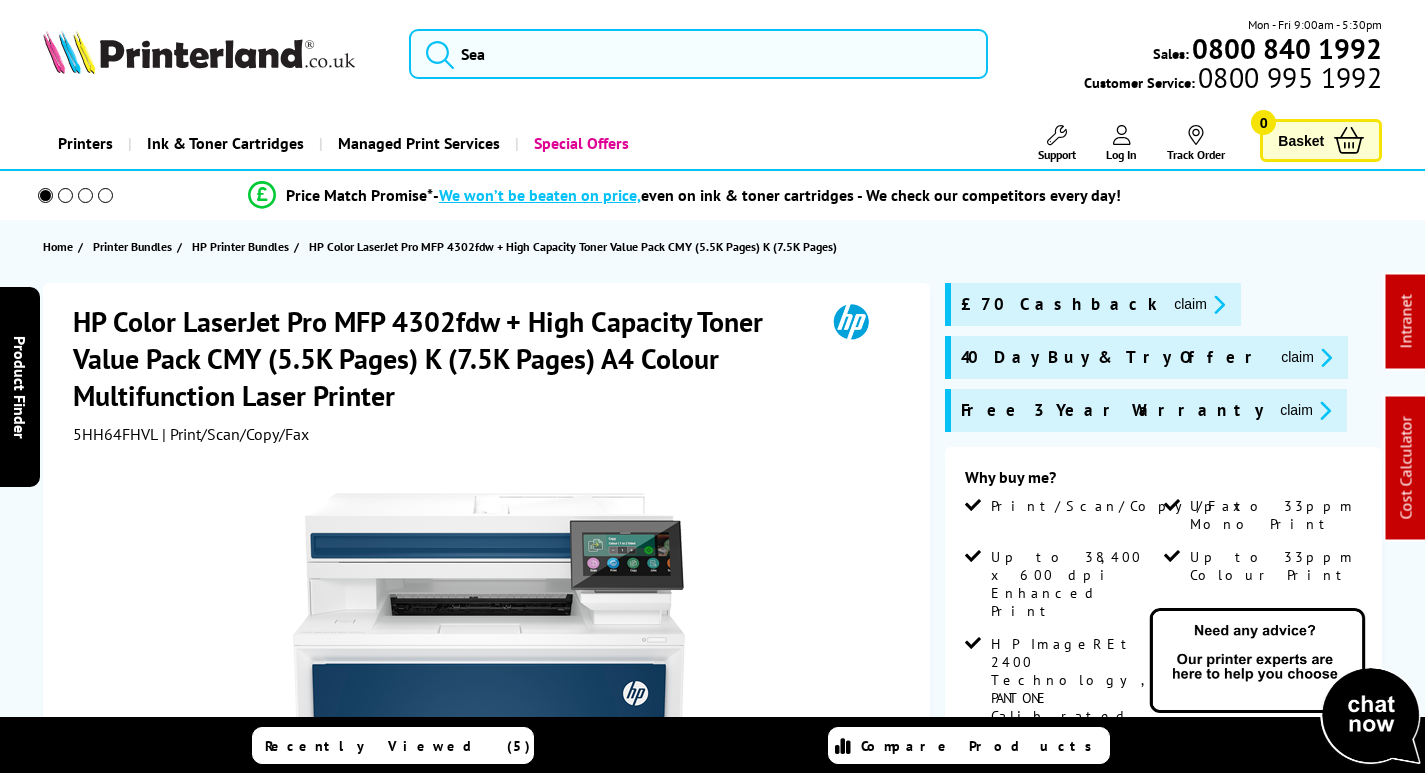 scroll, scrollTop: 0, scrollLeft: 0, axis: both 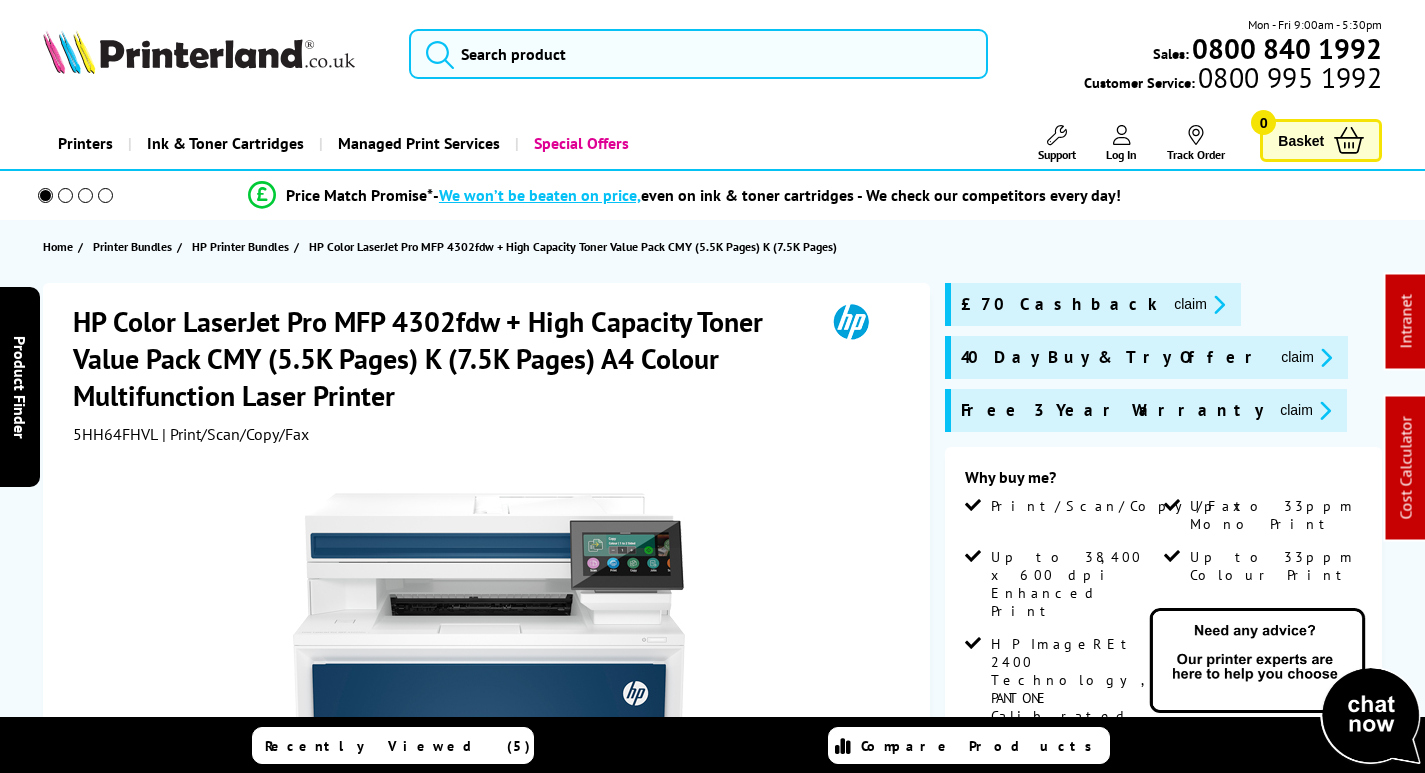 click on "5HH64FHVL" at bounding box center [115, 434] 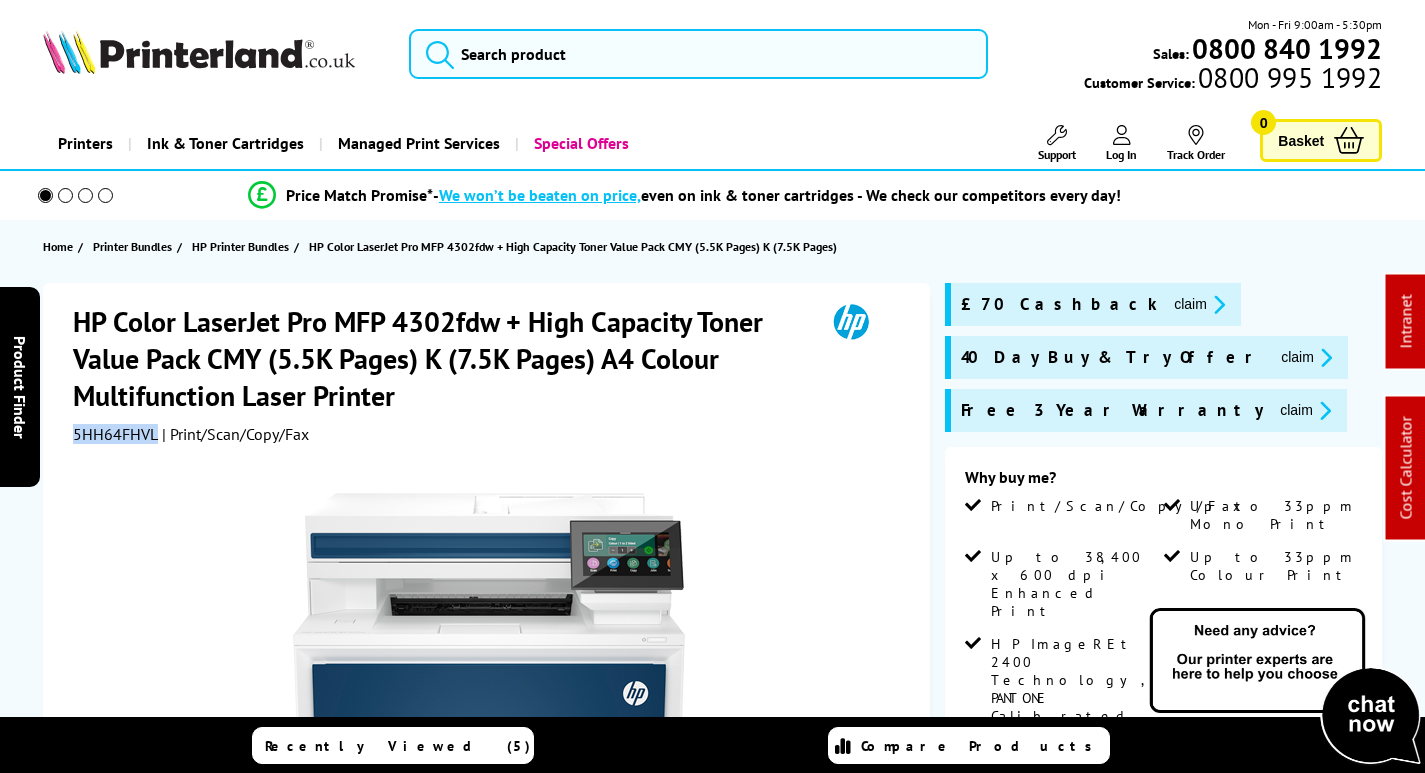 click on "5HH64FHVL" at bounding box center [115, 434] 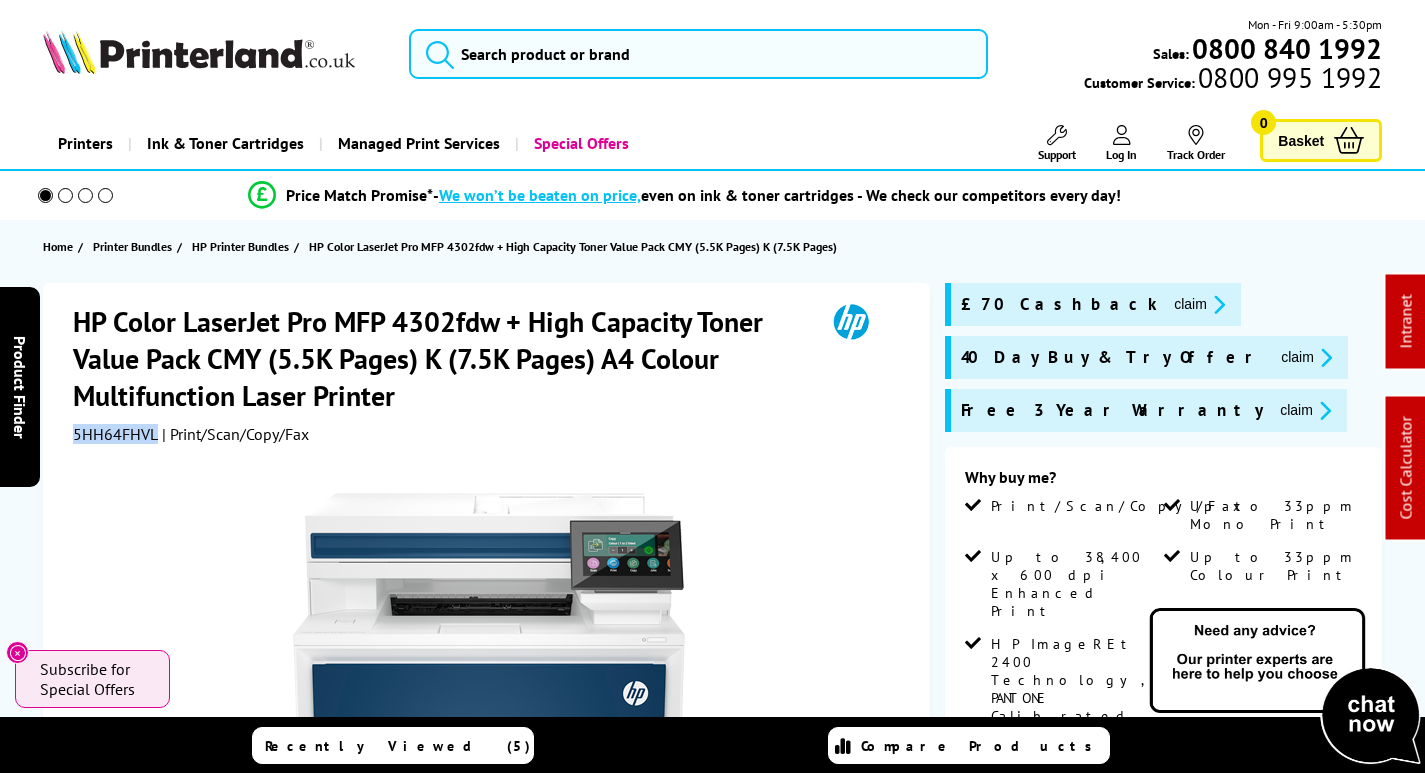 copy on "5HH64FHVL" 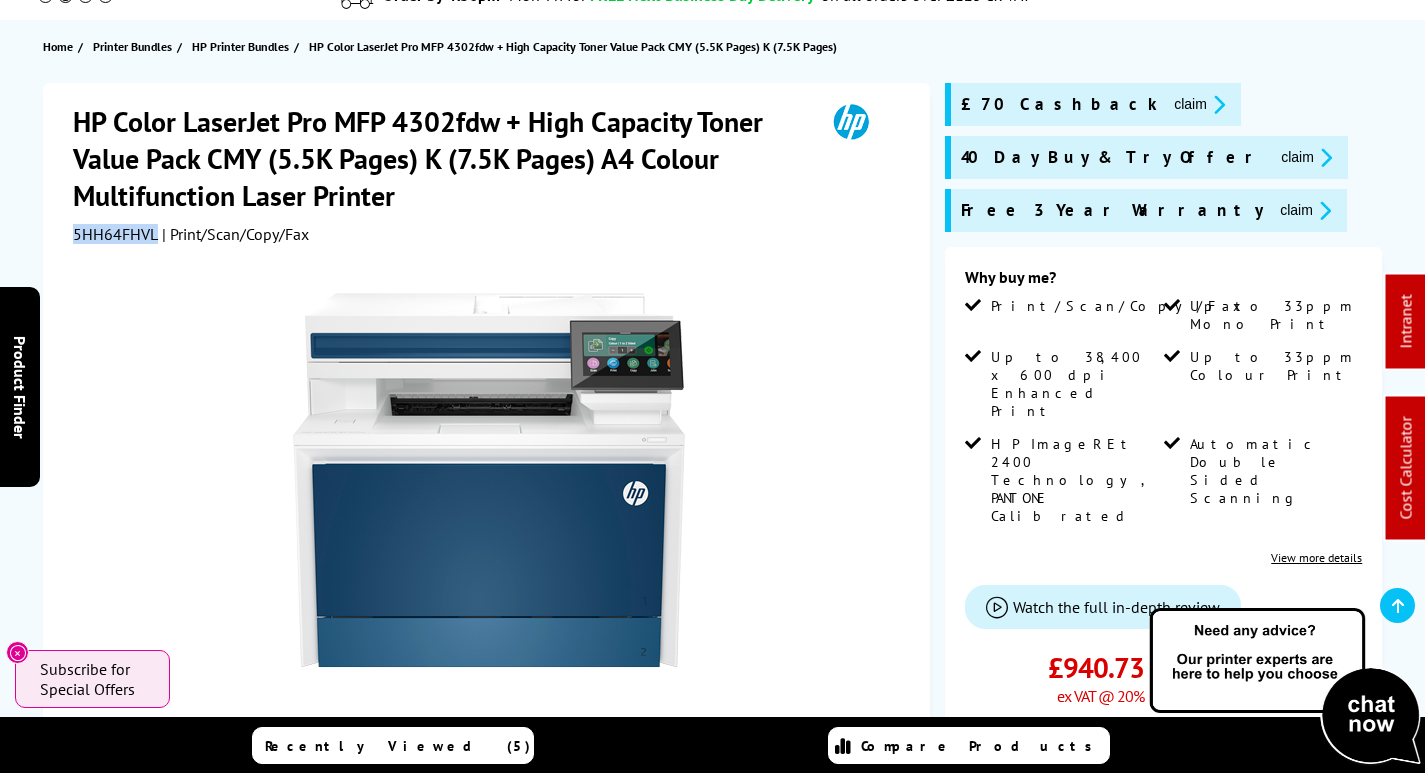 scroll, scrollTop: 0, scrollLeft: 0, axis: both 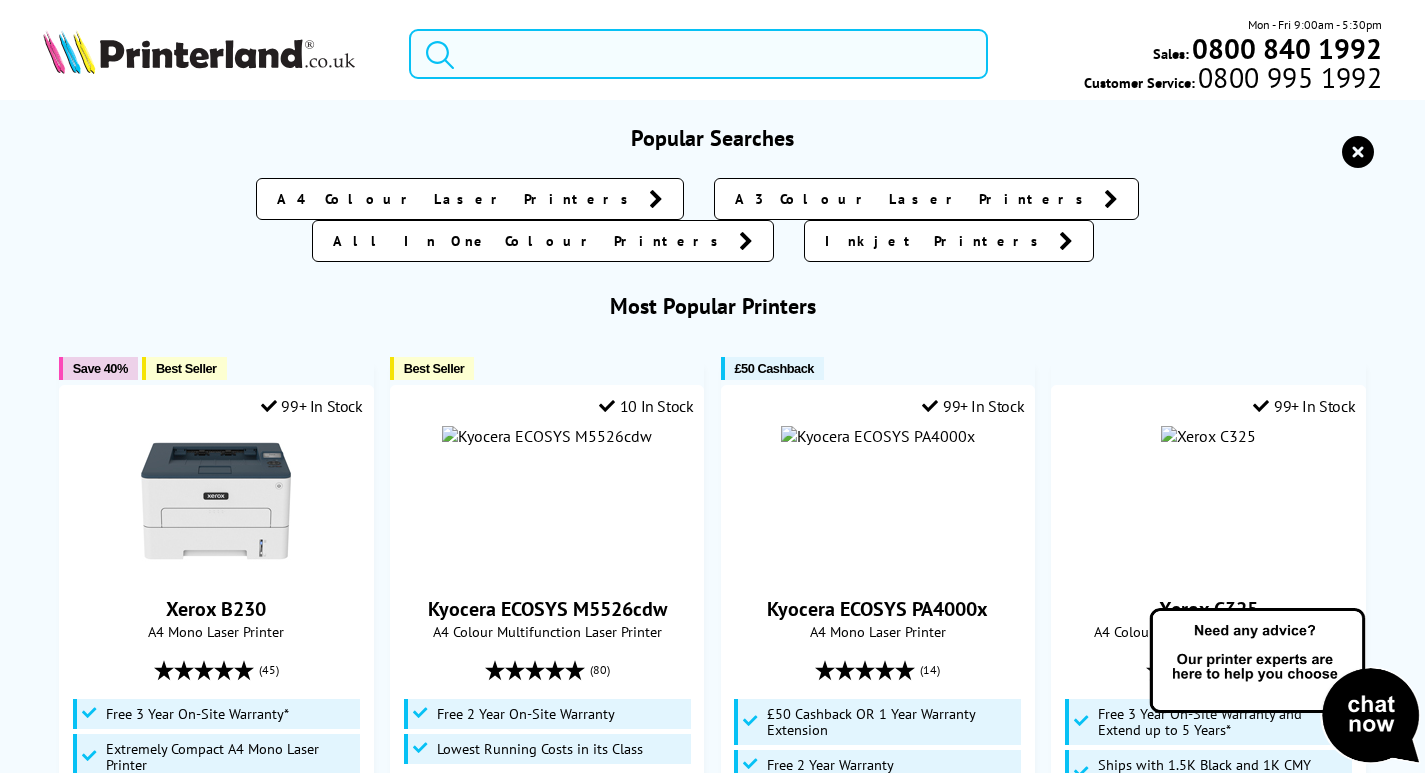 click at bounding box center [698, 54] 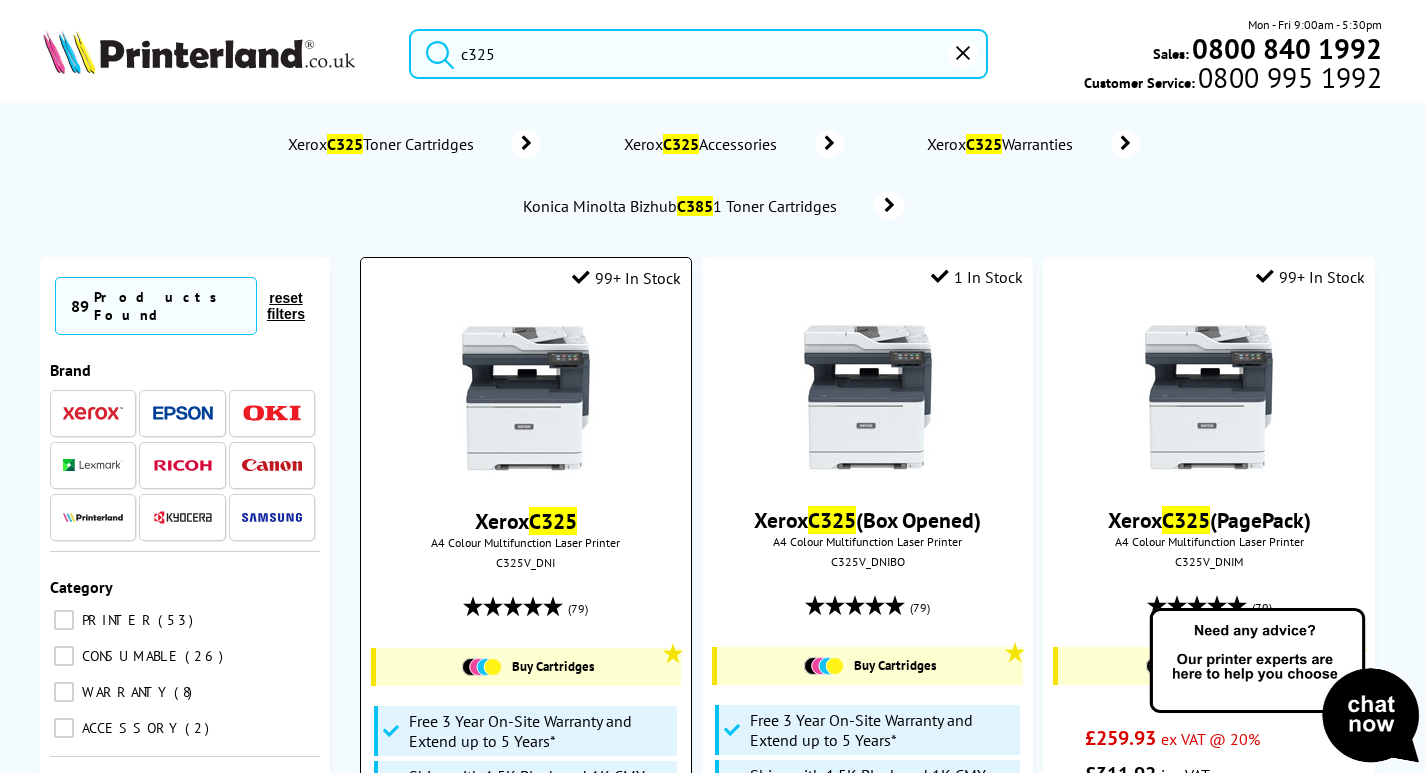type on "c325" 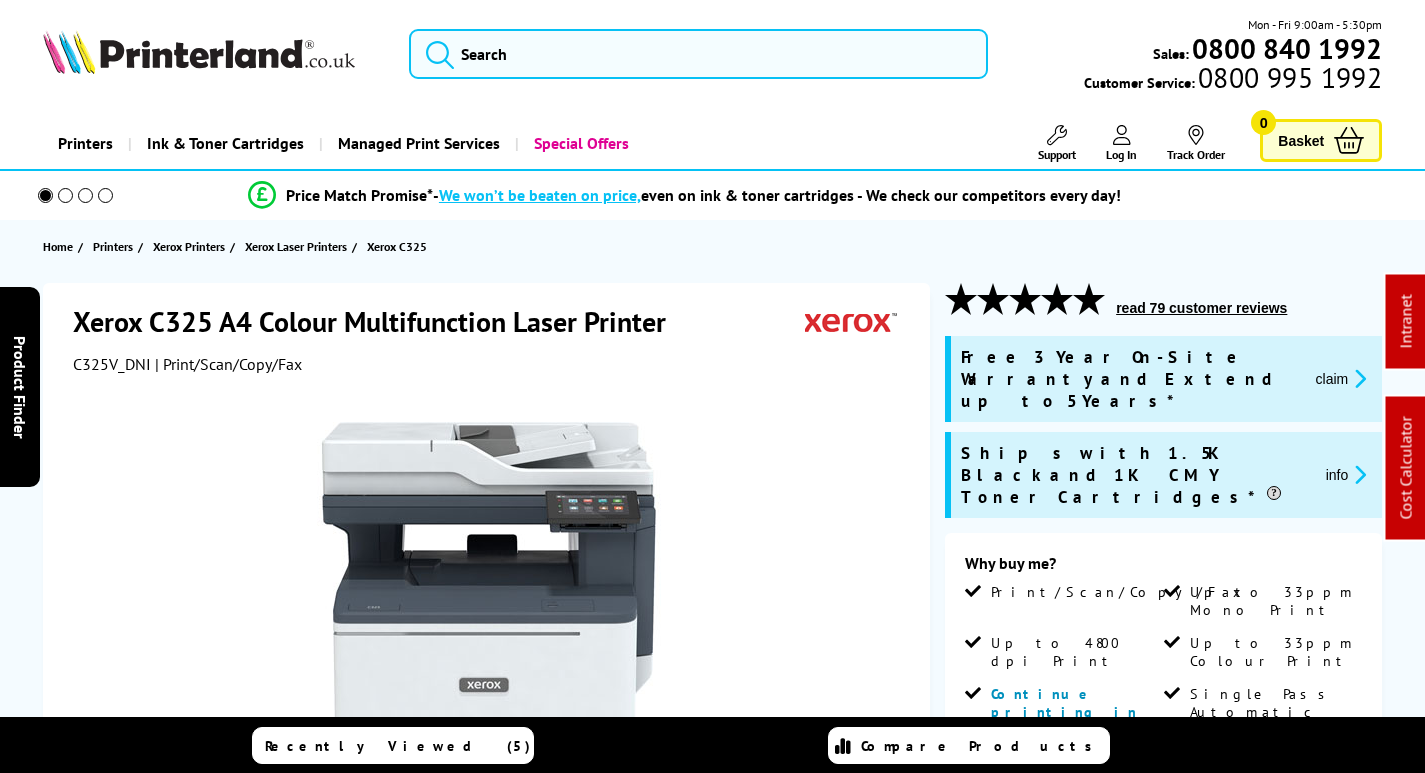 scroll, scrollTop: 0, scrollLeft: 0, axis: both 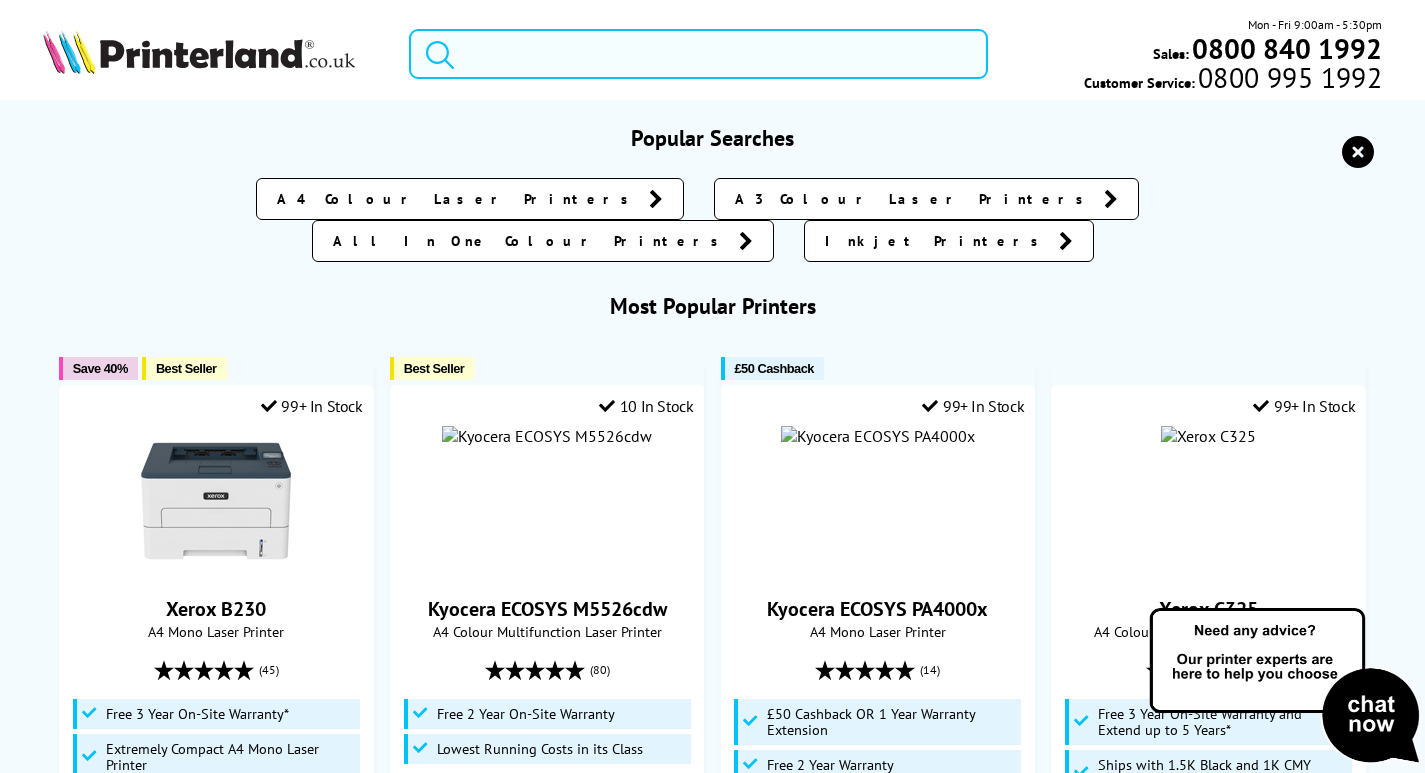 click at bounding box center (698, 54) 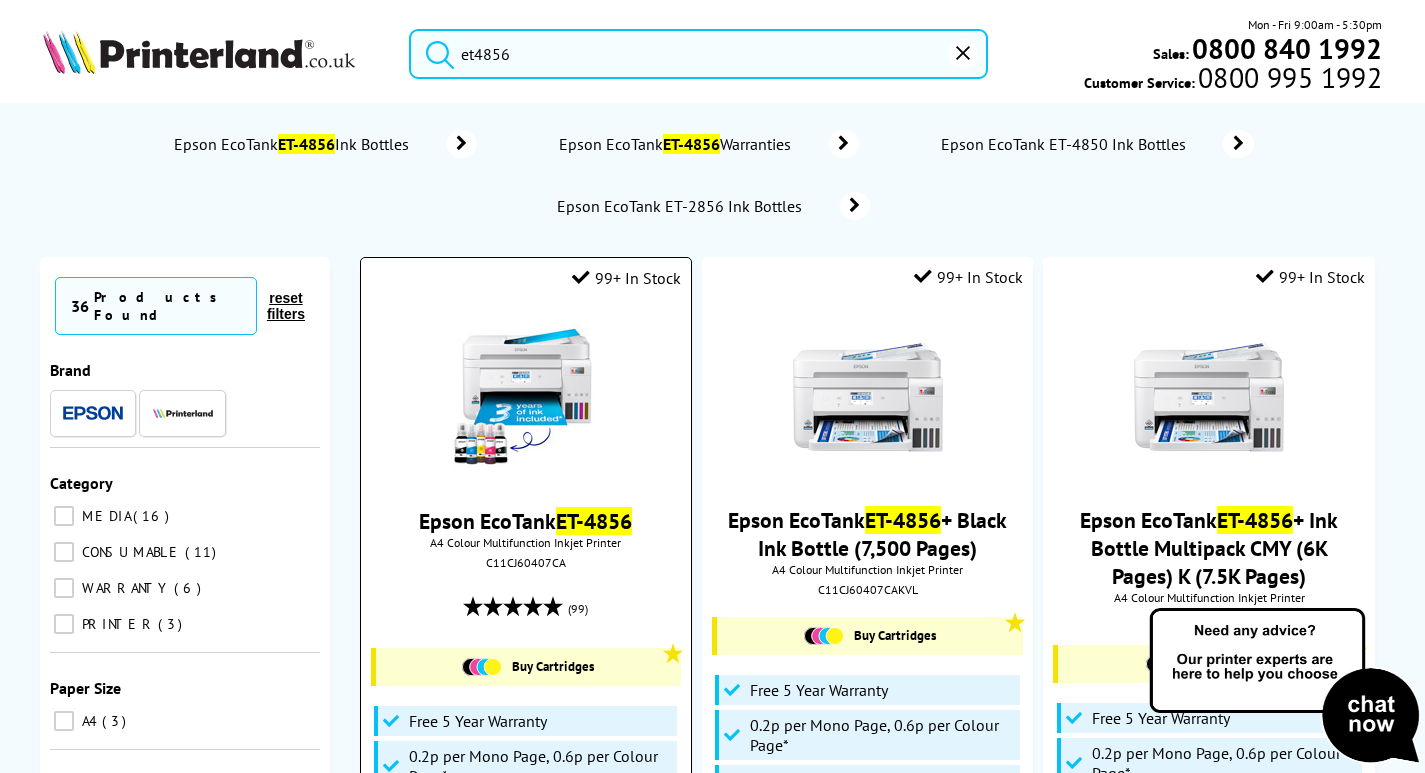 type on "et4856" 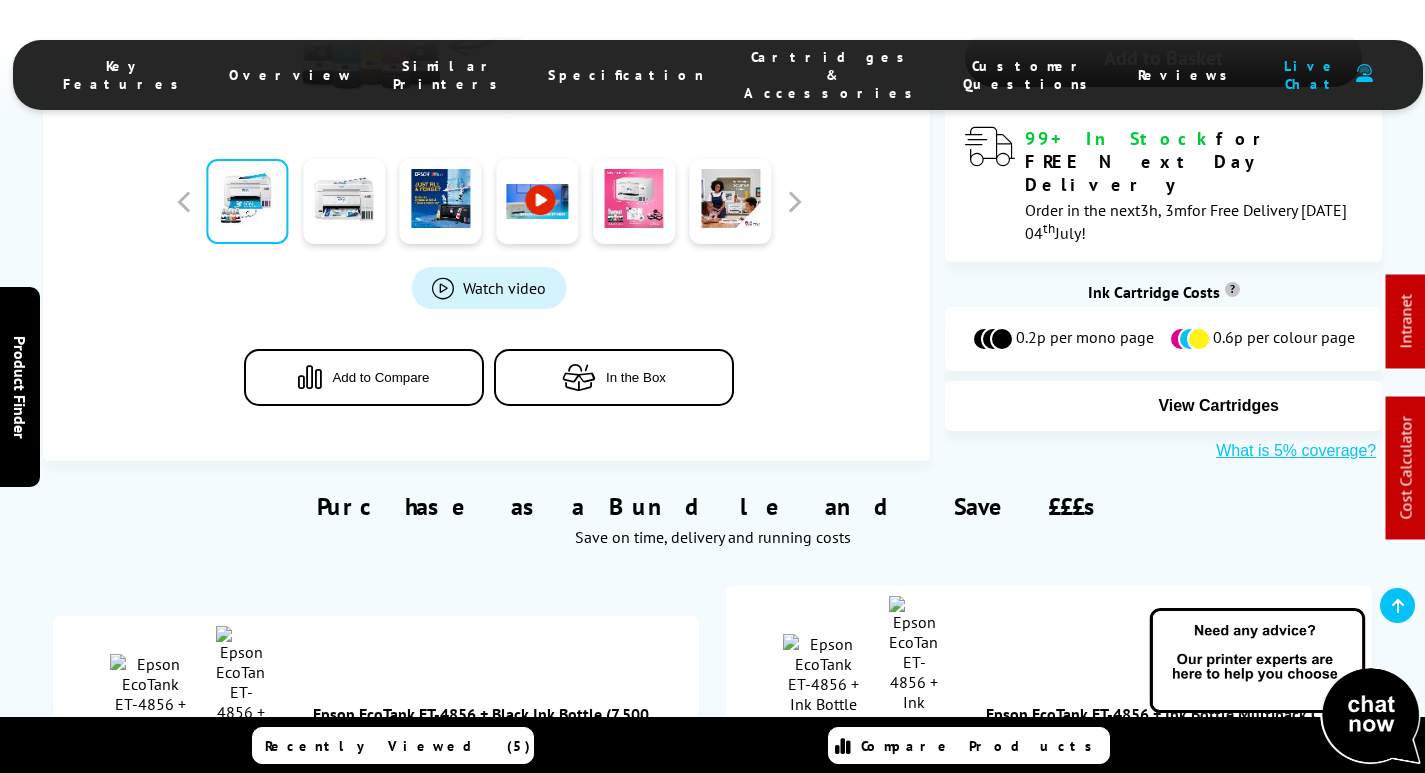 scroll, scrollTop: 1400, scrollLeft: 0, axis: vertical 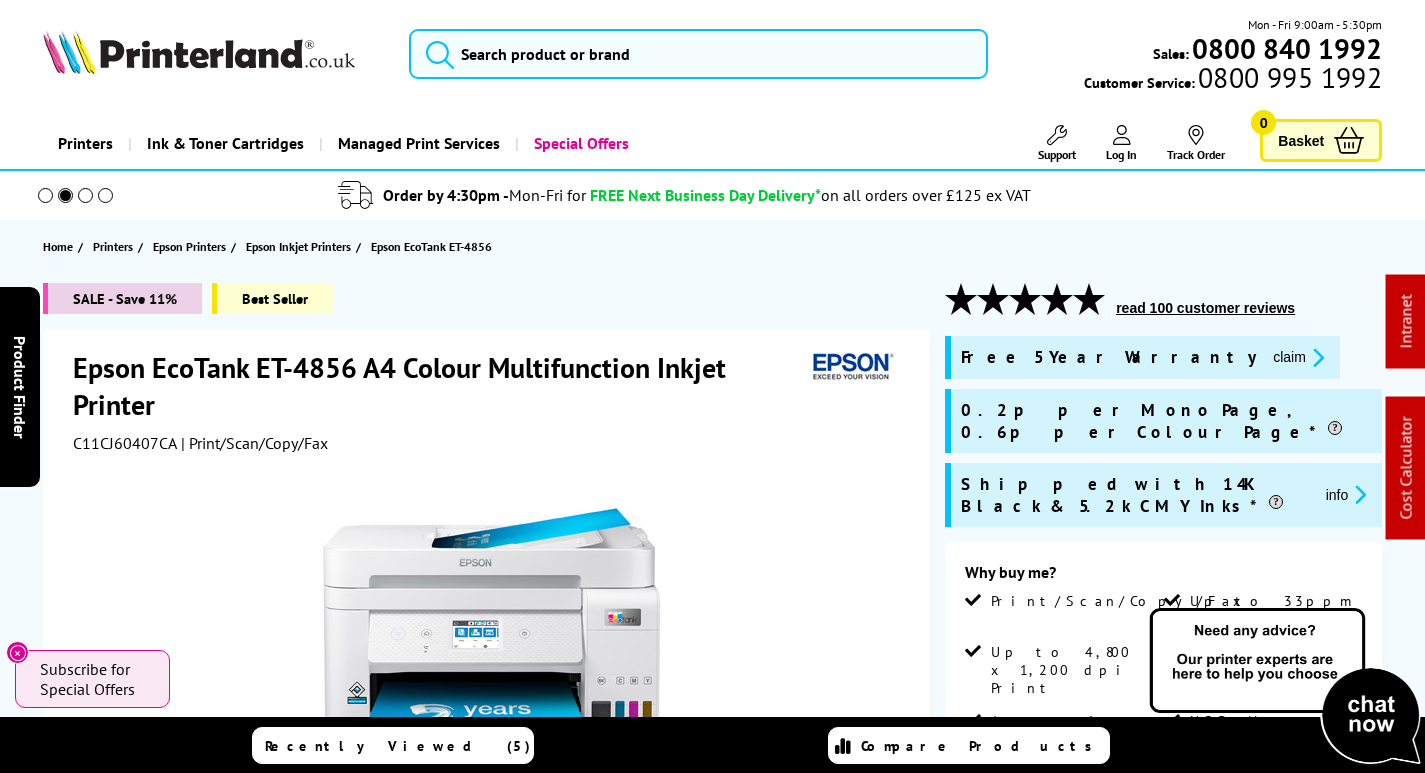 click on "C11CJ60407CA" at bounding box center [125, 443] 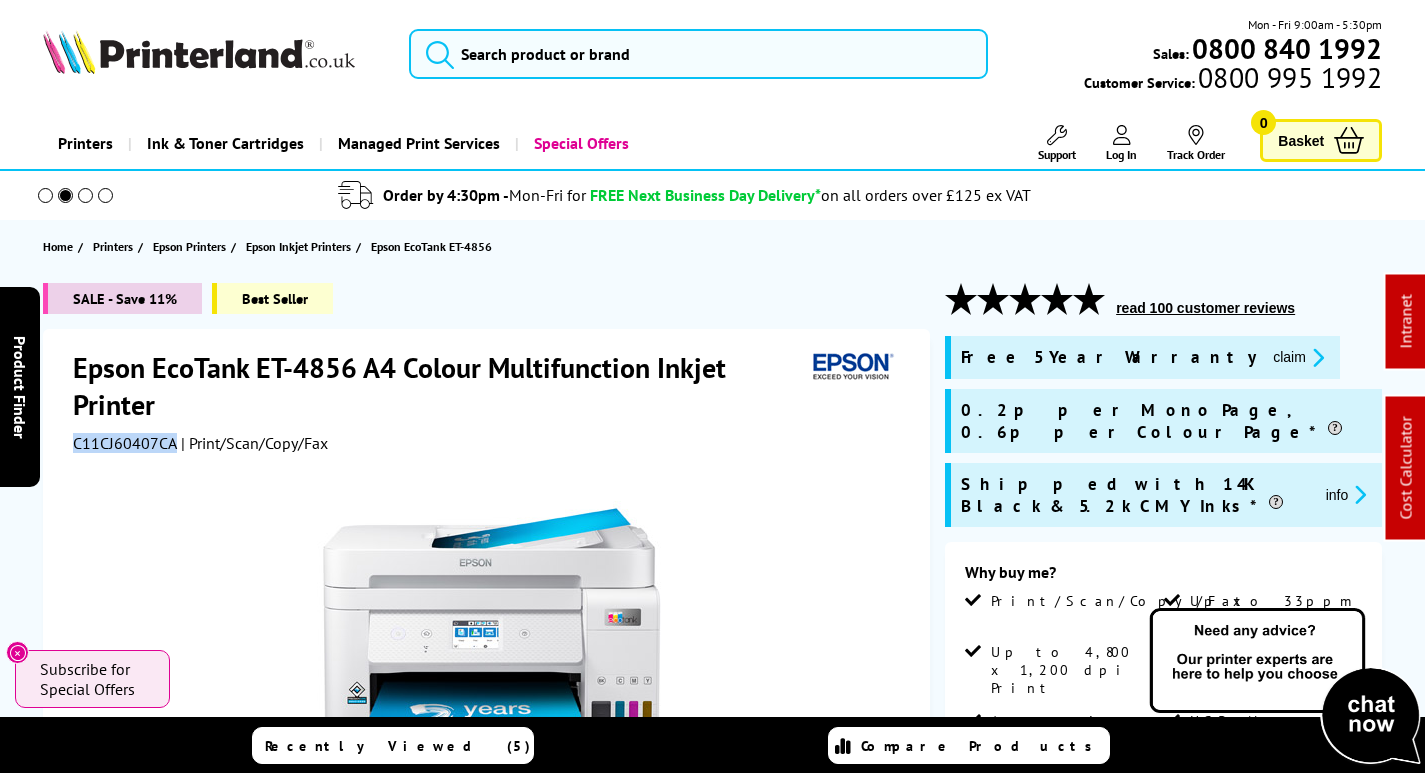 click on "C11CJ60407CA" at bounding box center (125, 443) 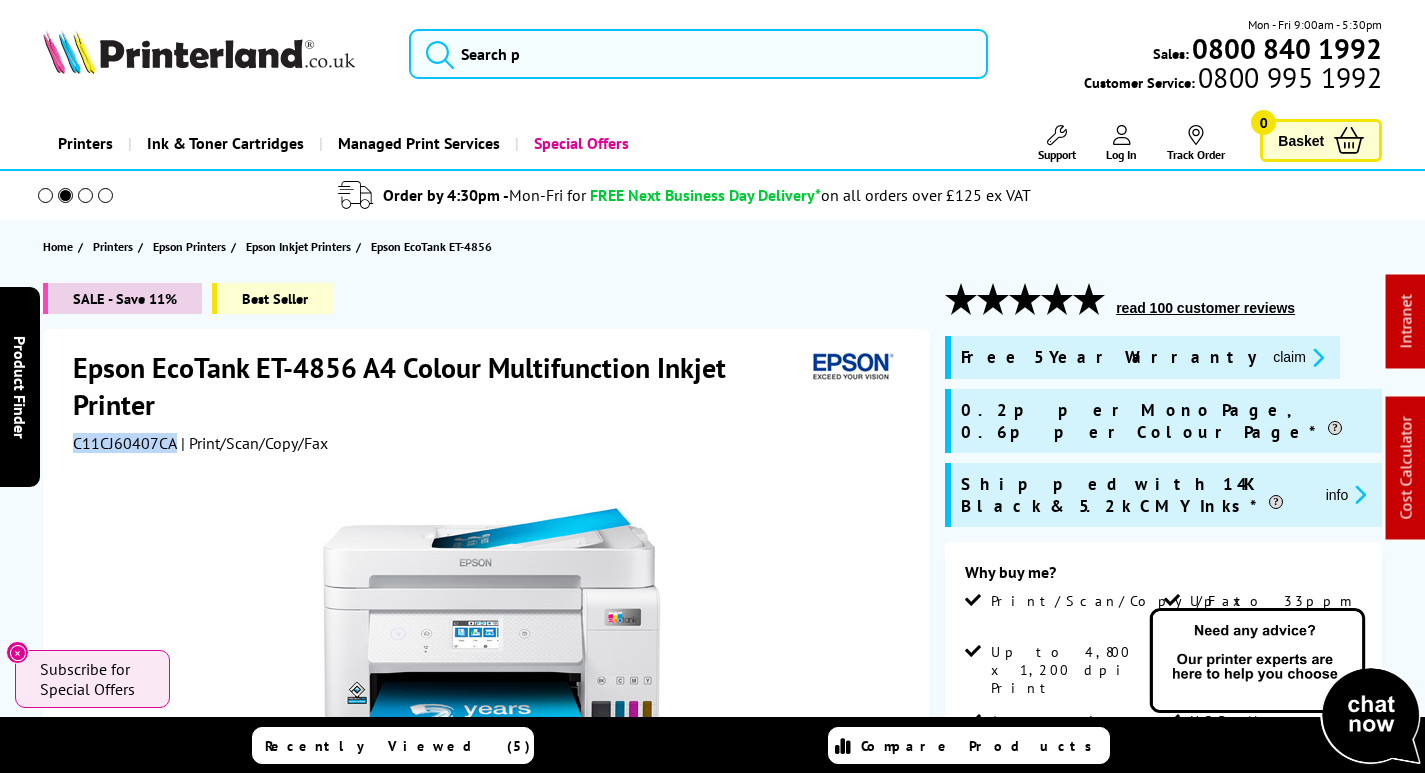 copy on "C11CJ60407CA" 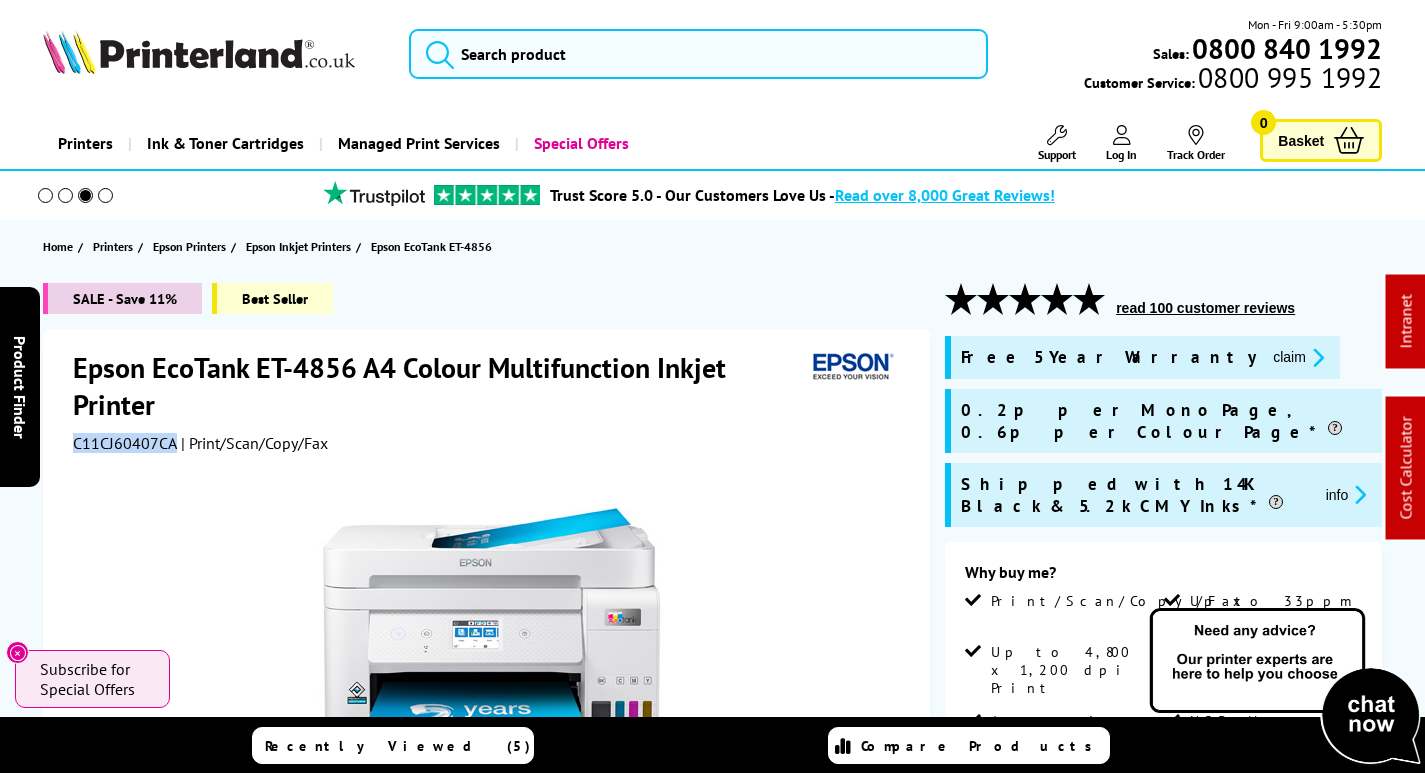 click on "claim" at bounding box center [1298, 357] 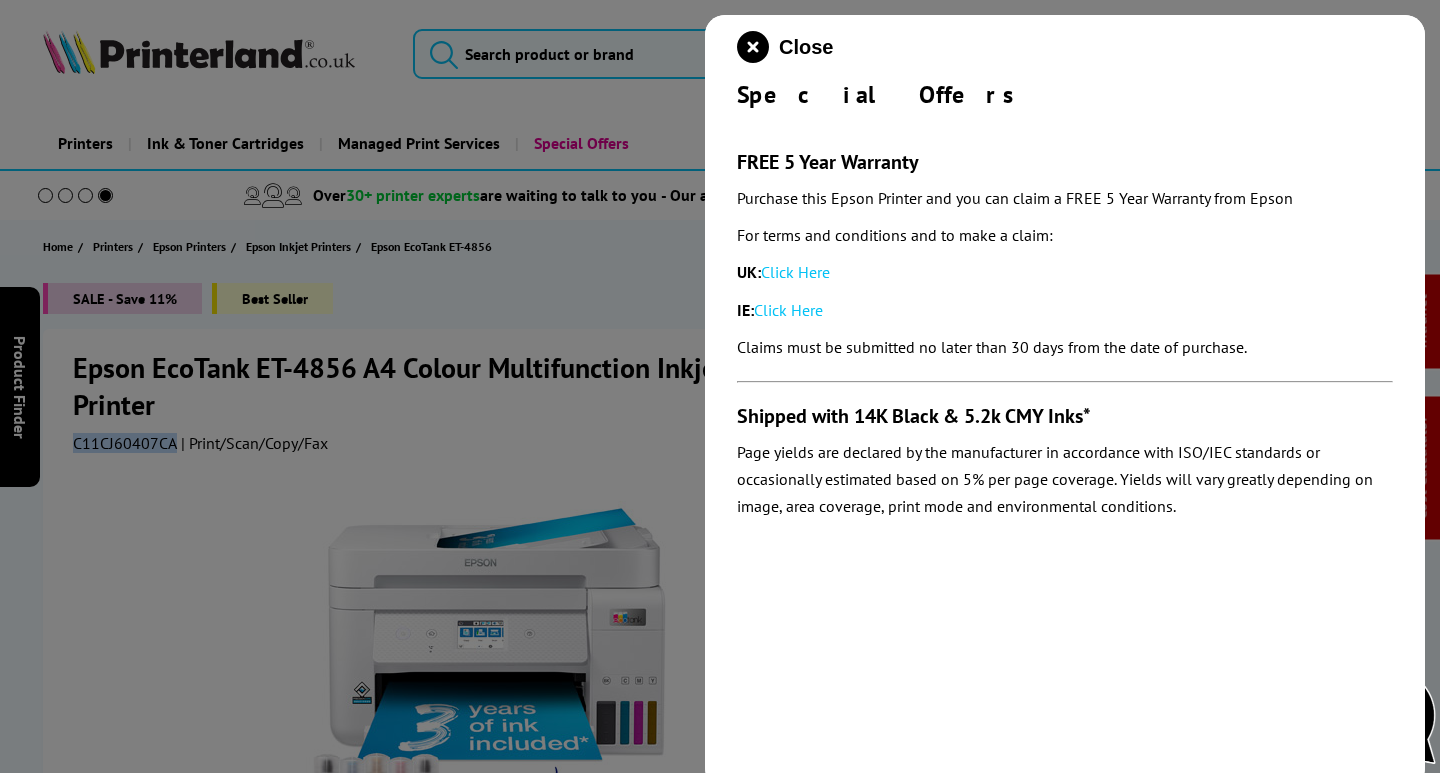 click on "Click Here" at bounding box center [795, 272] 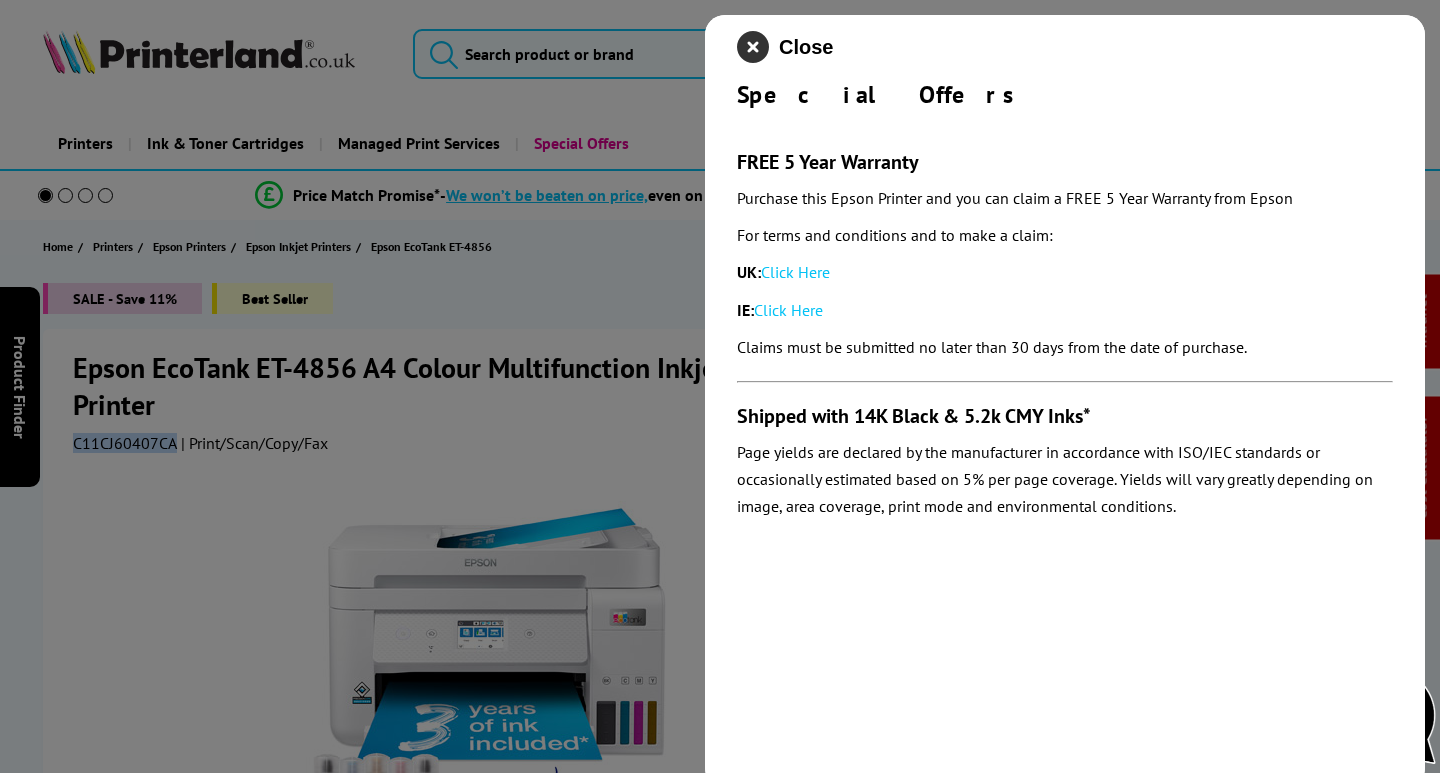 click at bounding box center (753, 47) 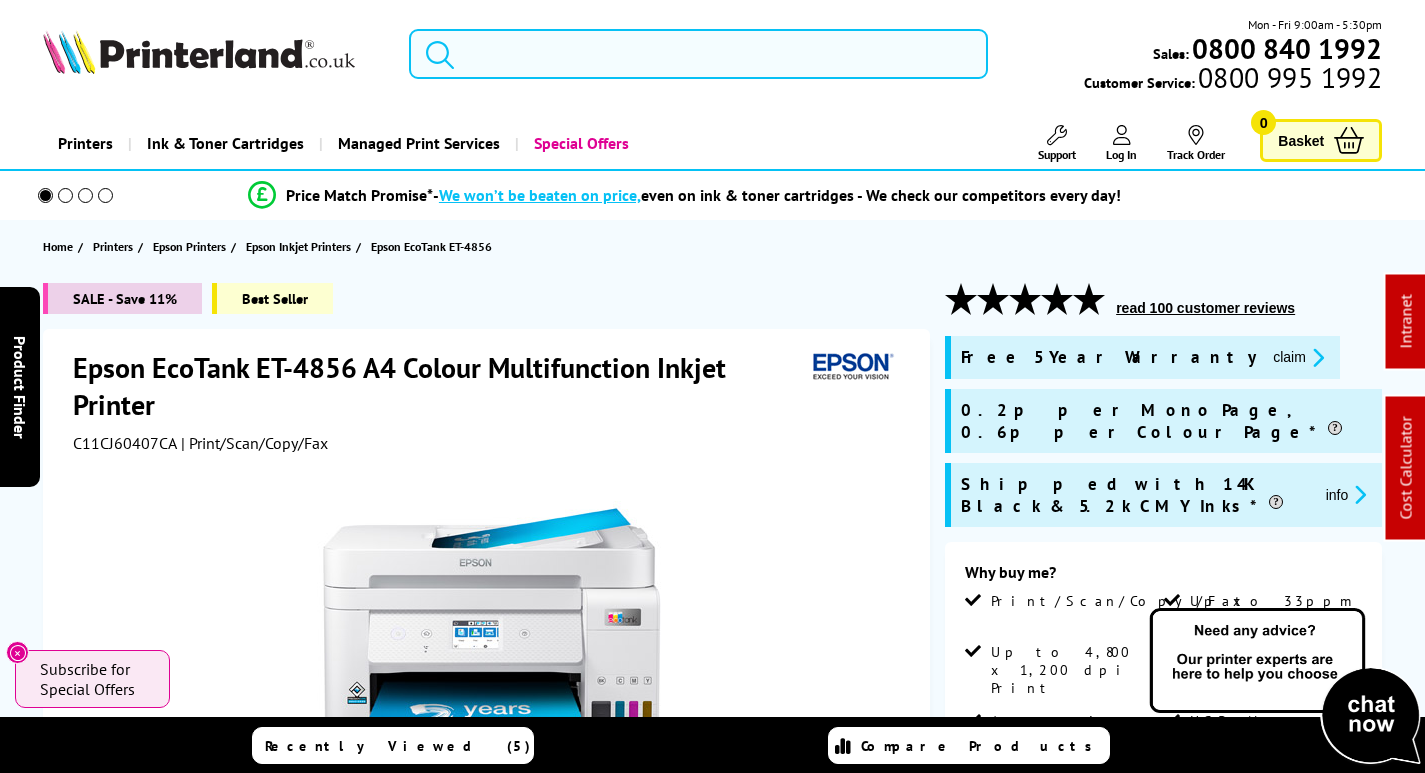 click at bounding box center (698, 54) 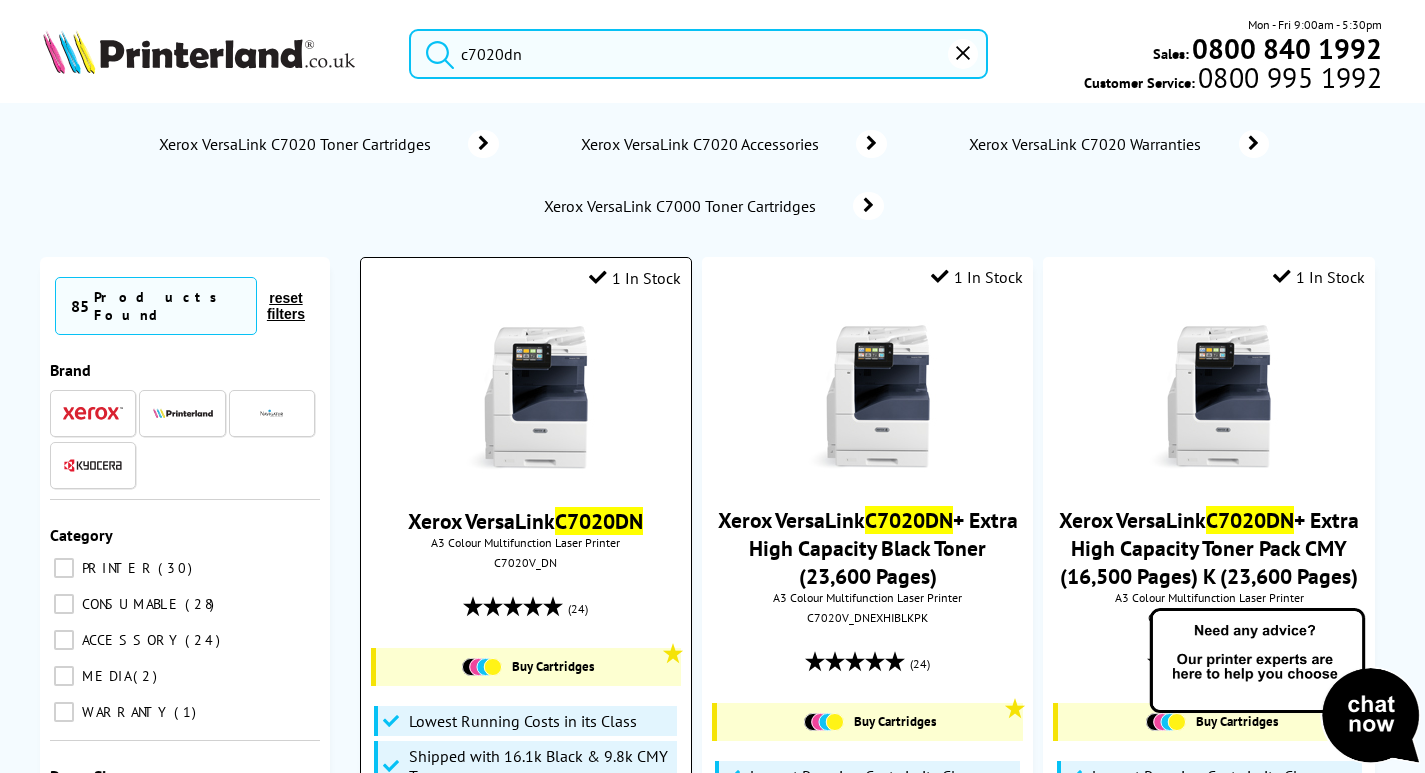 type on "c7020dn" 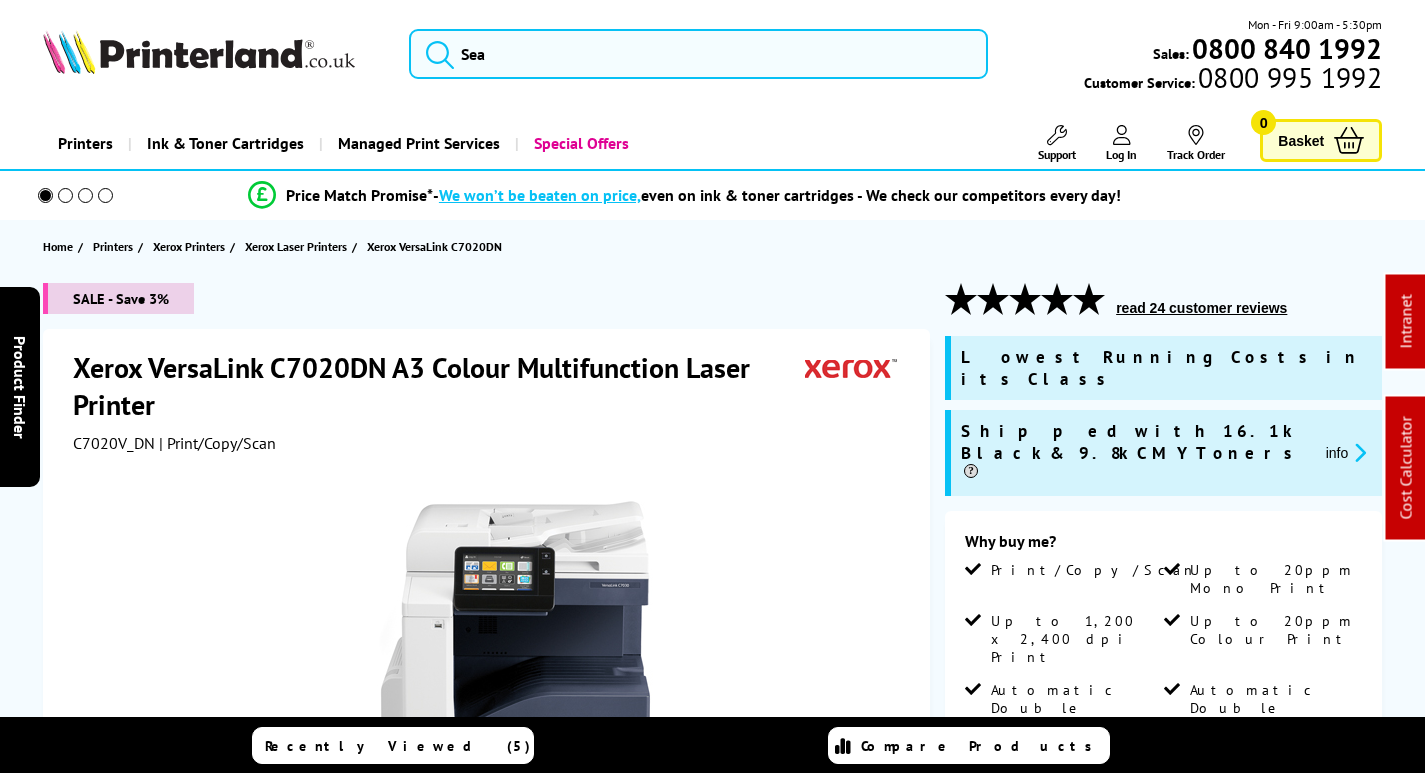 scroll, scrollTop: 0, scrollLeft: 0, axis: both 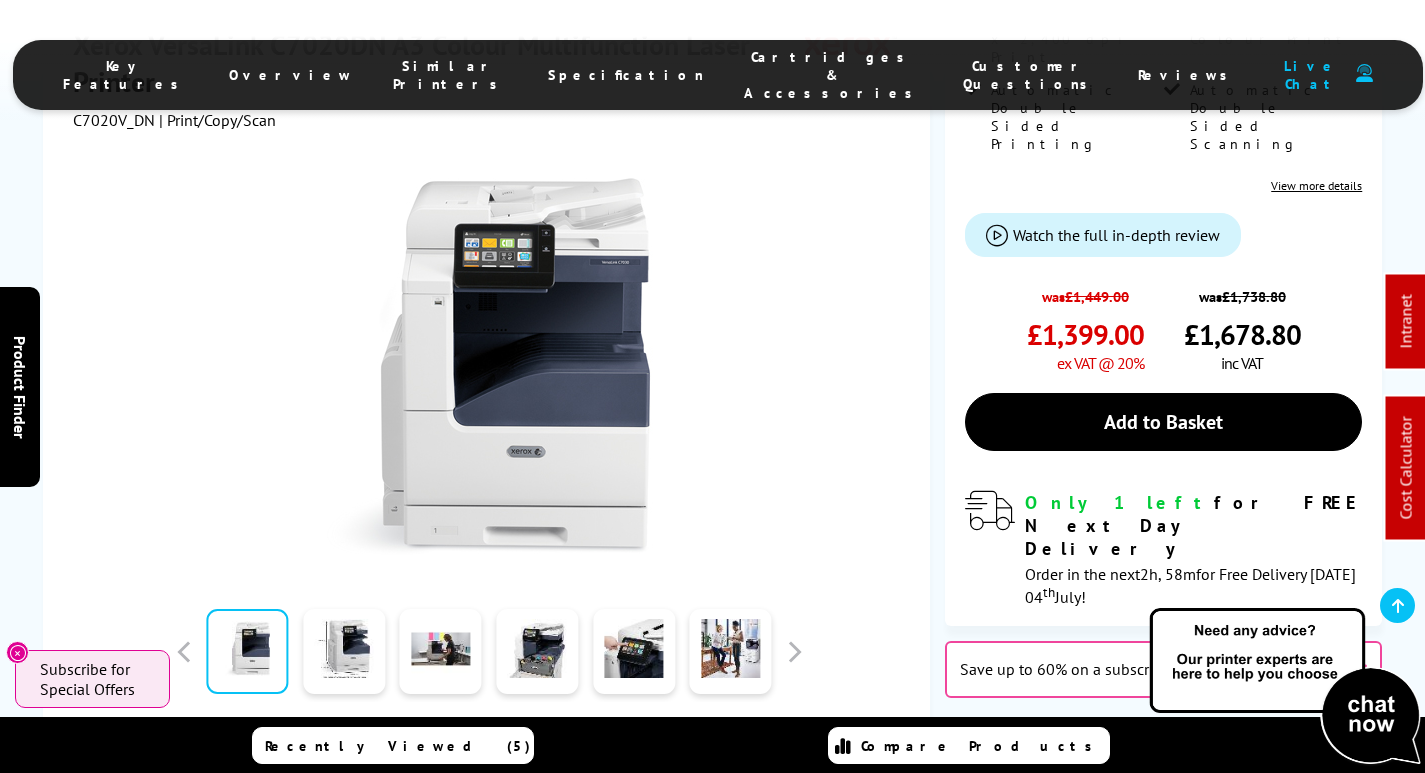 drag, startPoint x: 718, startPoint y: 63, endPoint x: 715, endPoint y: 113, distance: 50.08992 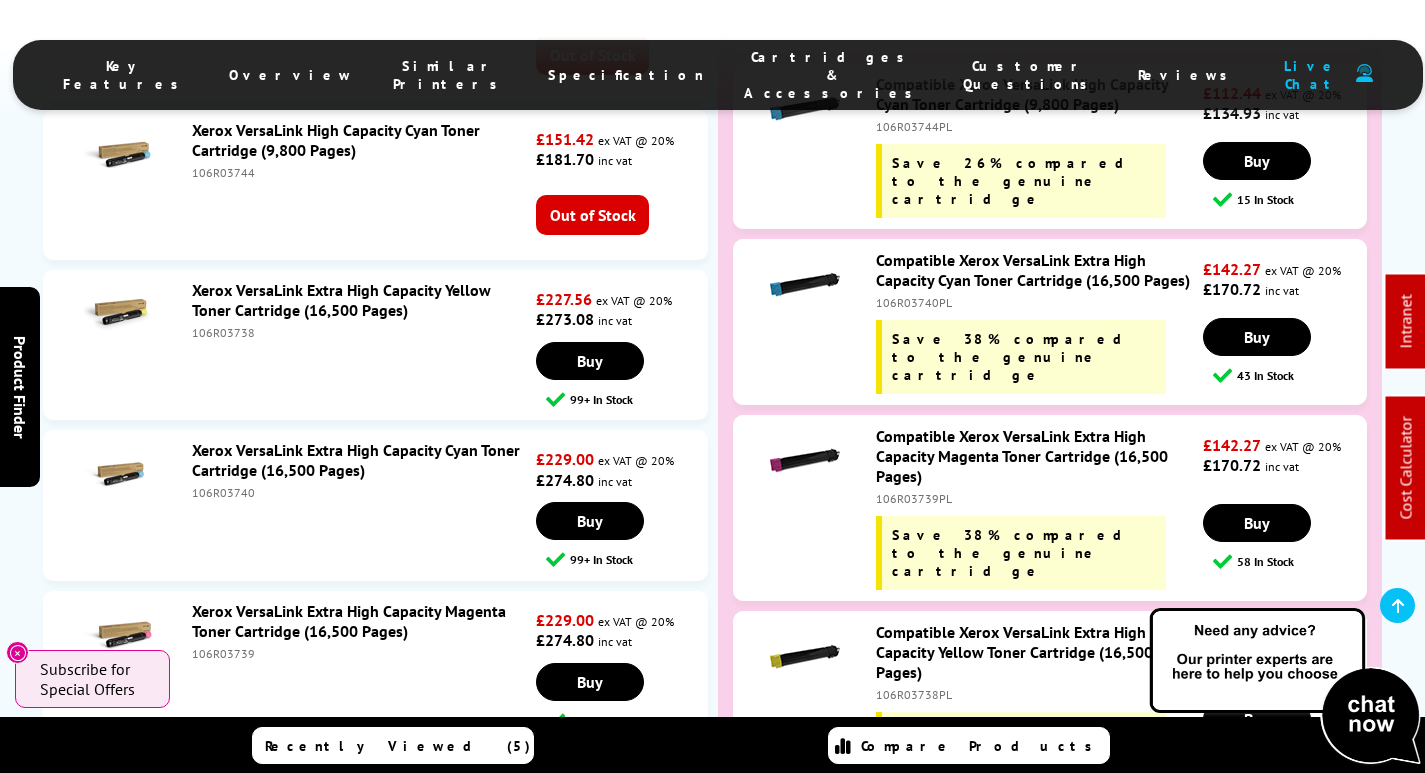 scroll, scrollTop: 8863, scrollLeft: 0, axis: vertical 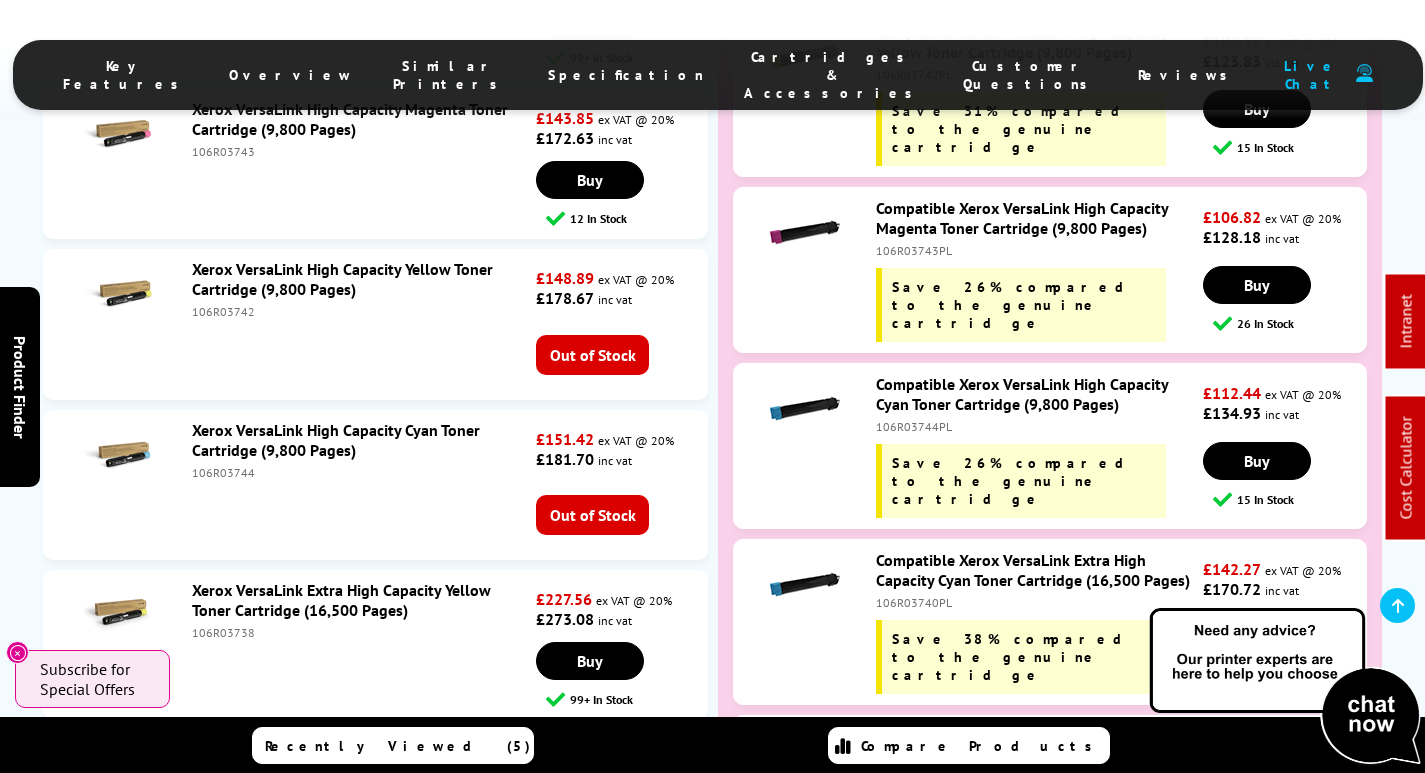 click on "106R03739" at bounding box center (362, 953) 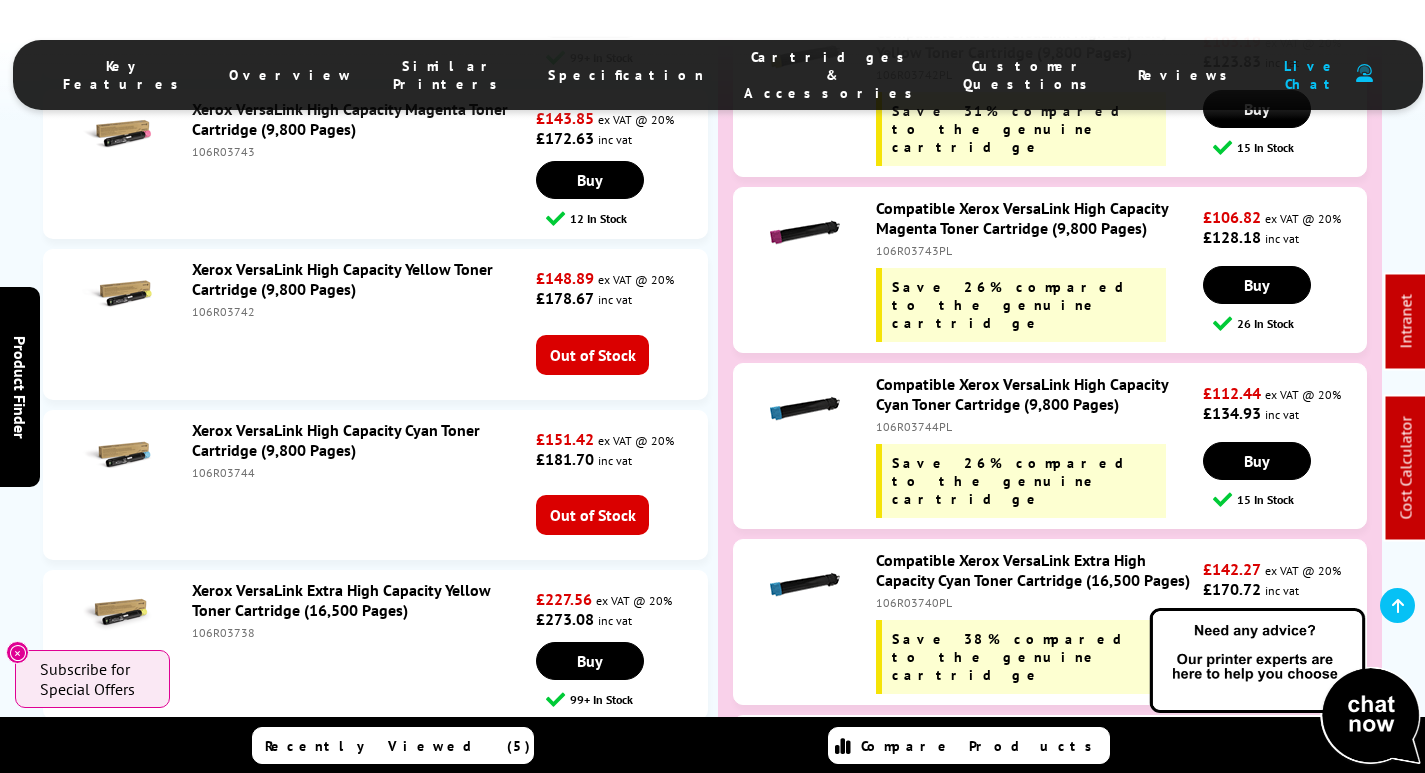 click on "106R03738" at bounding box center (362, 632) 